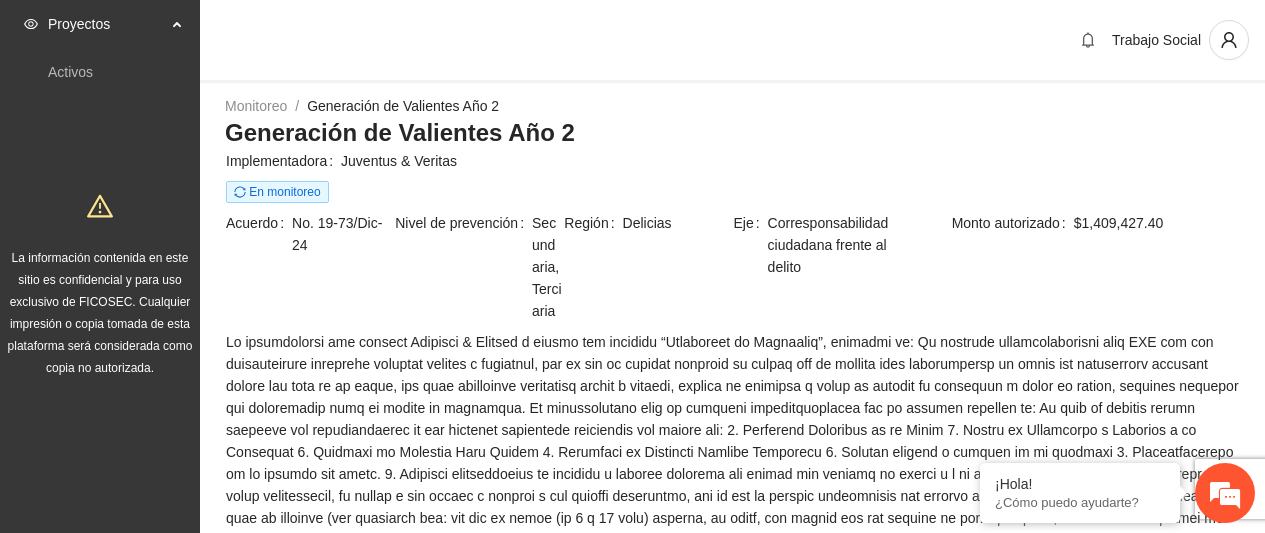 scroll, scrollTop: 0, scrollLeft: 0, axis: both 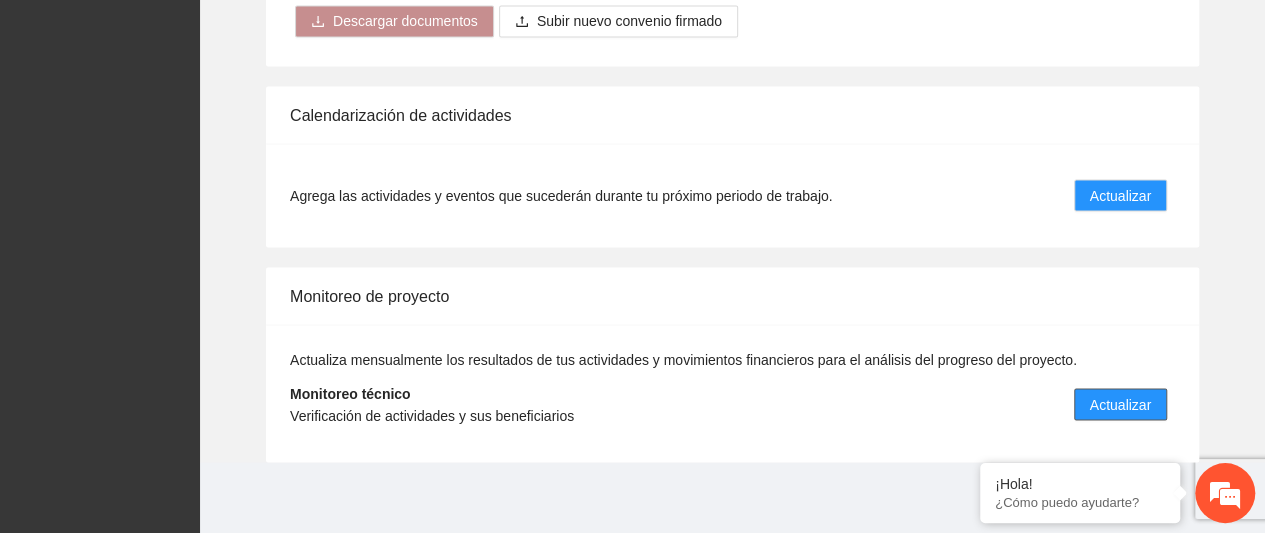 click on "Actualizar" at bounding box center (1120, 404) 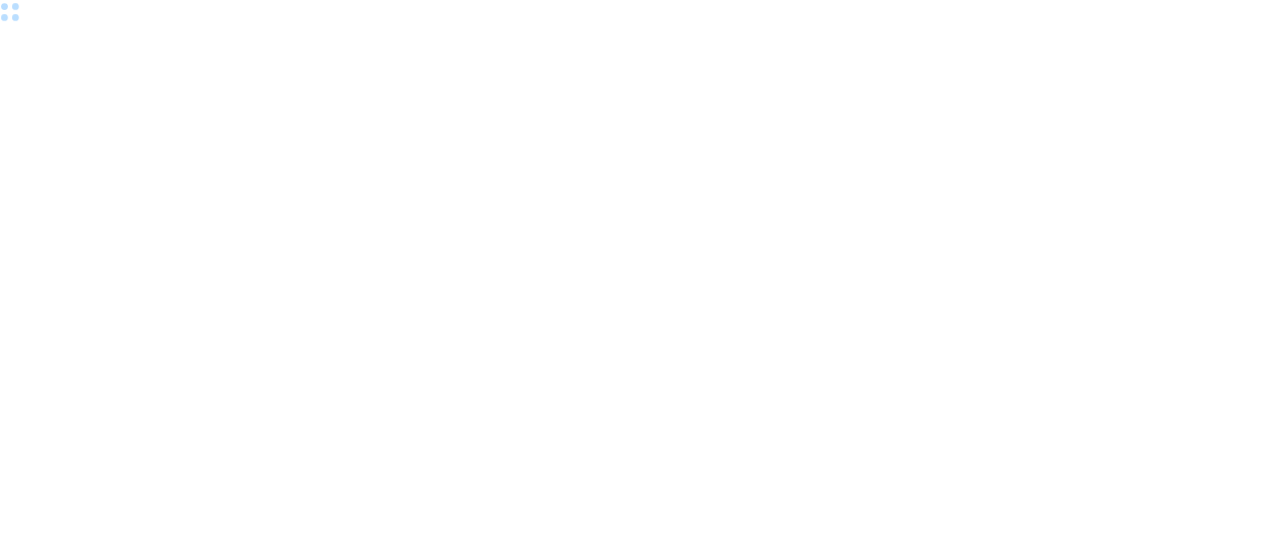 scroll, scrollTop: 0, scrollLeft: 0, axis: both 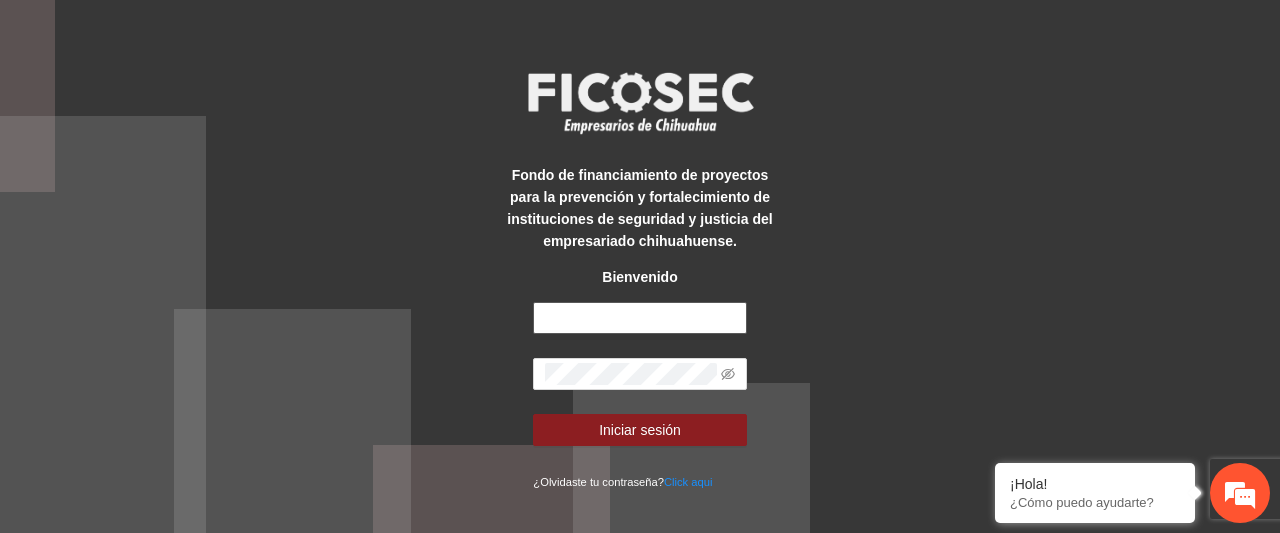 type on "**********" 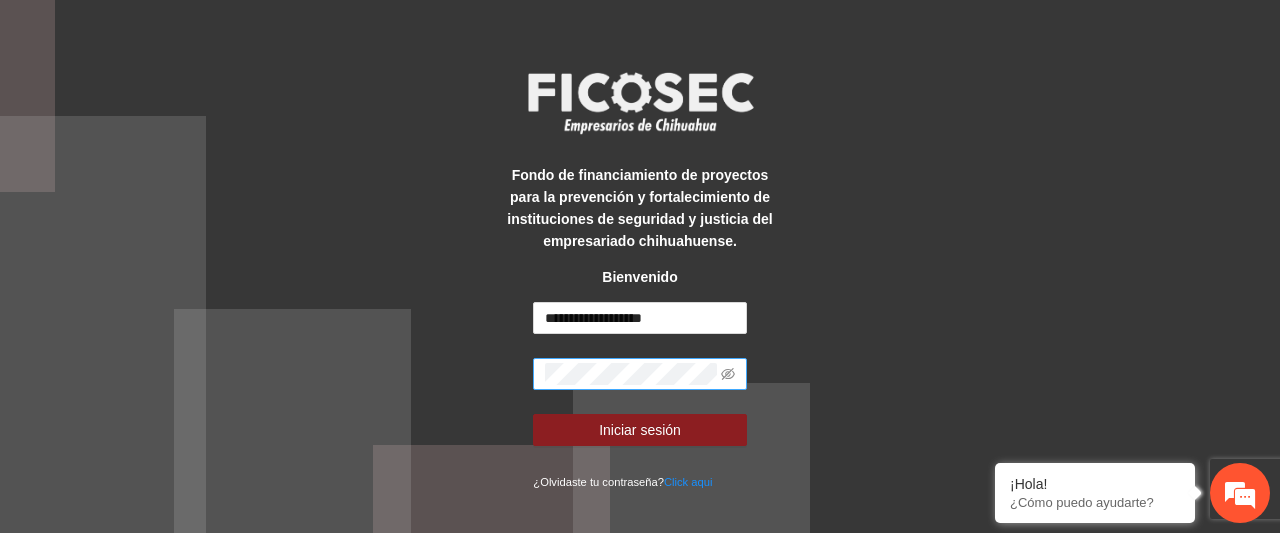 click at bounding box center (639, 374) 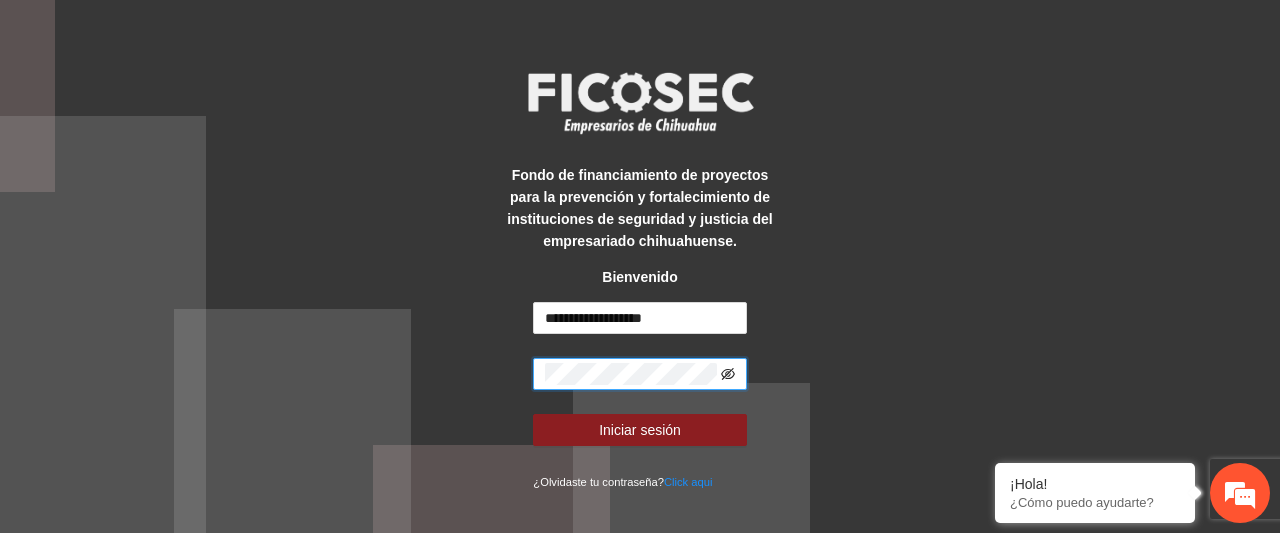 click 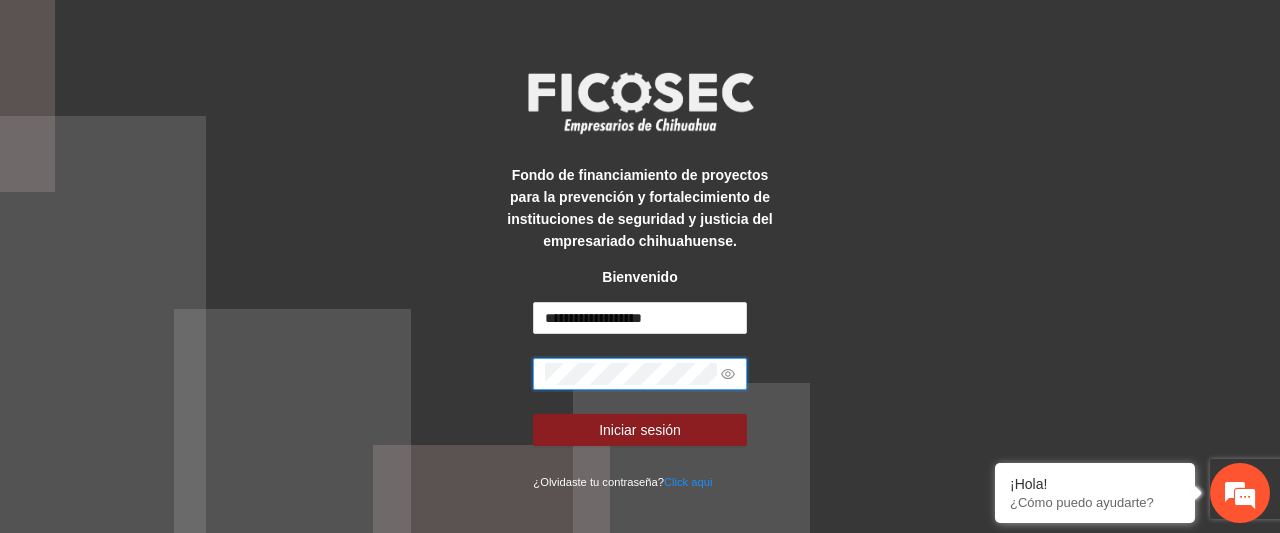 click at bounding box center (639, 374) 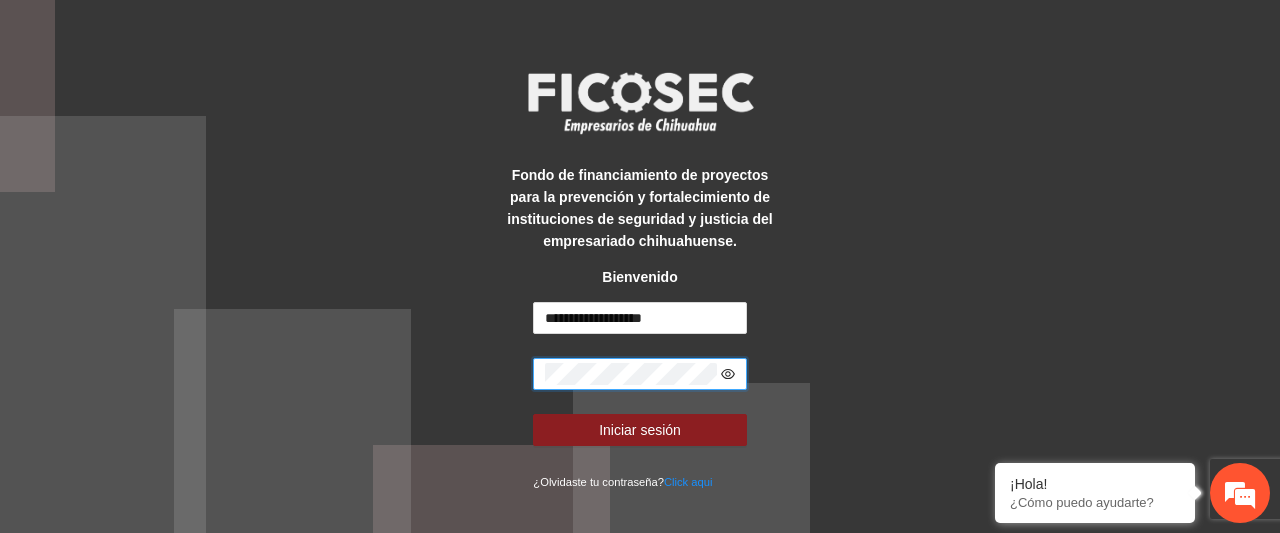 click 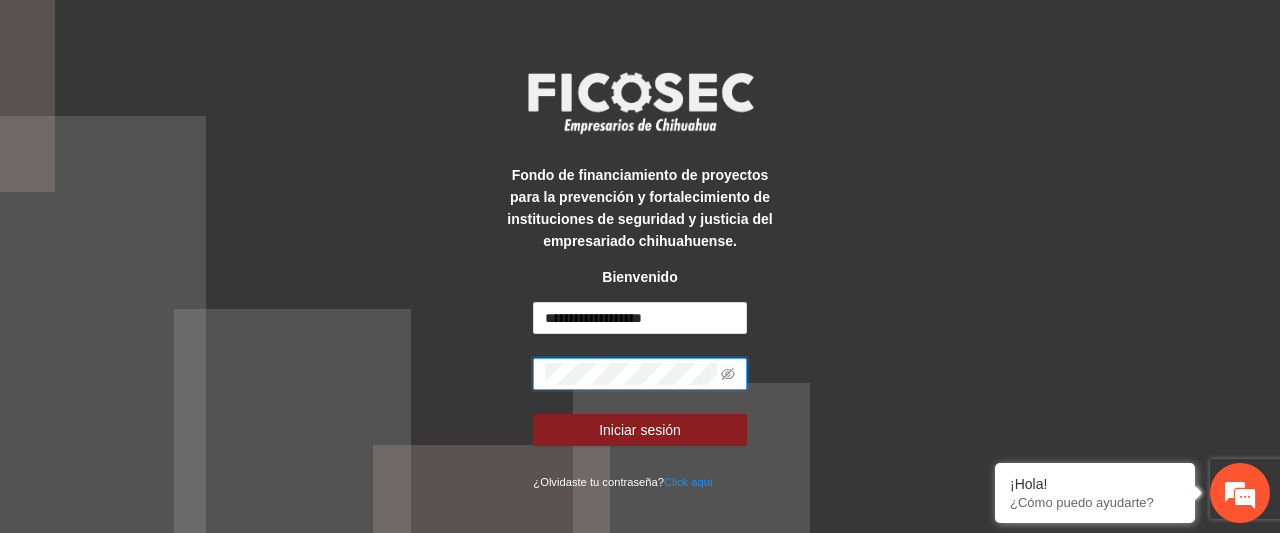 scroll, scrollTop: 0, scrollLeft: 0, axis: both 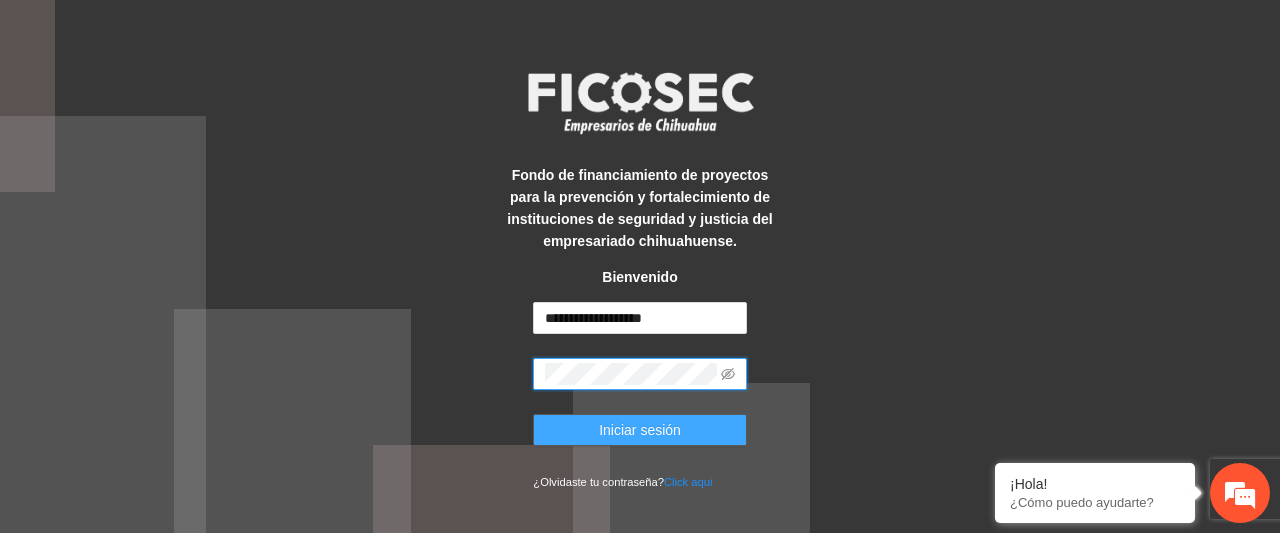 click on "Iniciar sesión" at bounding box center (639, 430) 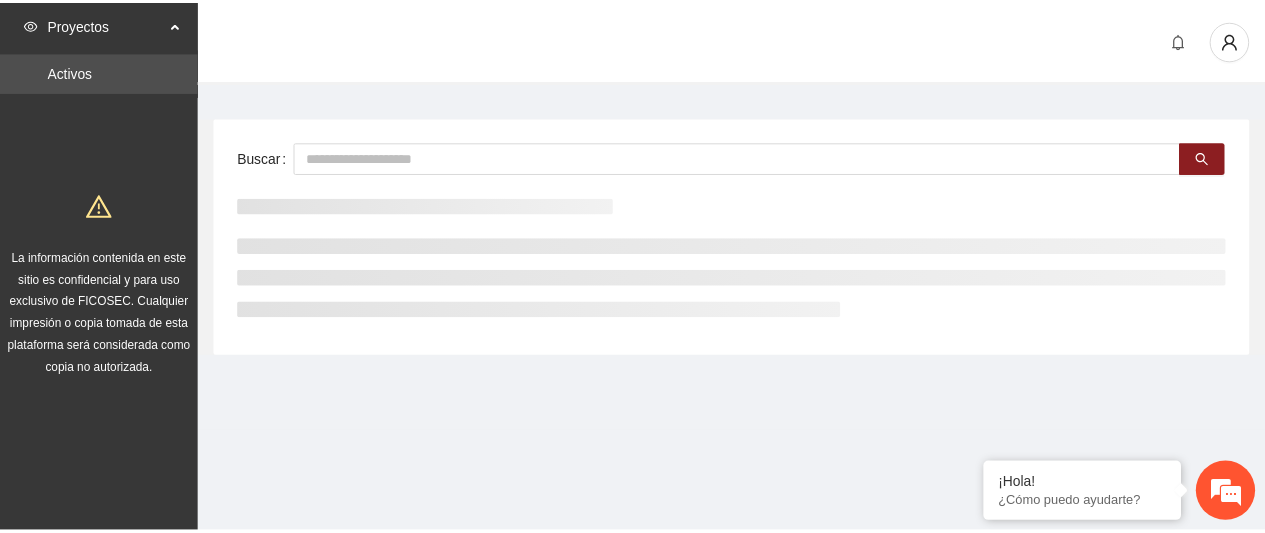 scroll, scrollTop: 0, scrollLeft: 0, axis: both 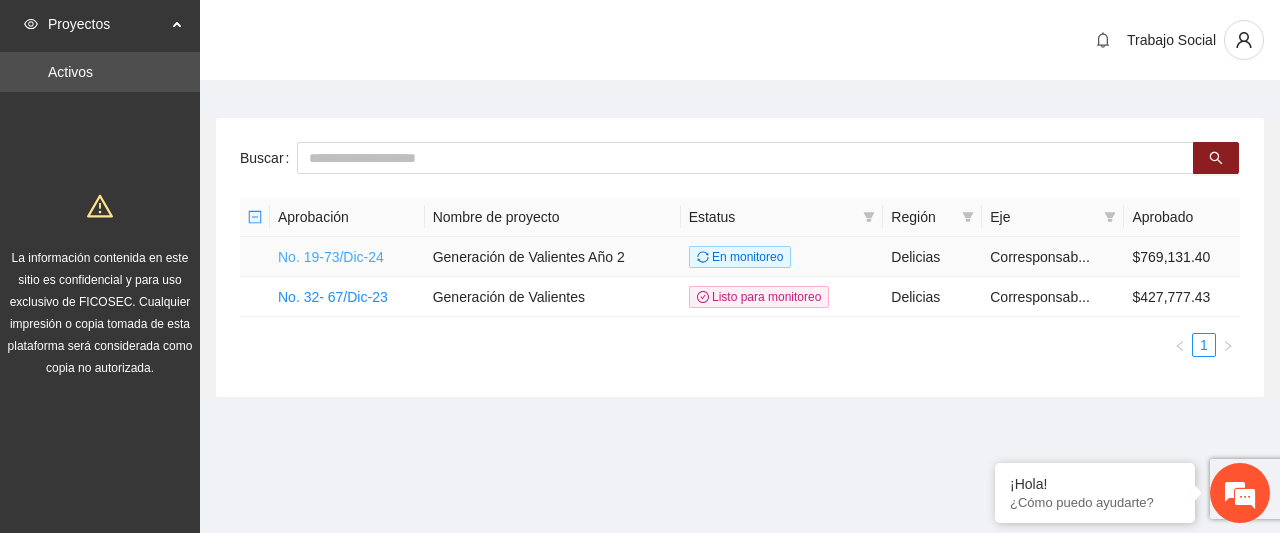 click on "No. 19-73/Dic-24" at bounding box center [331, 257] 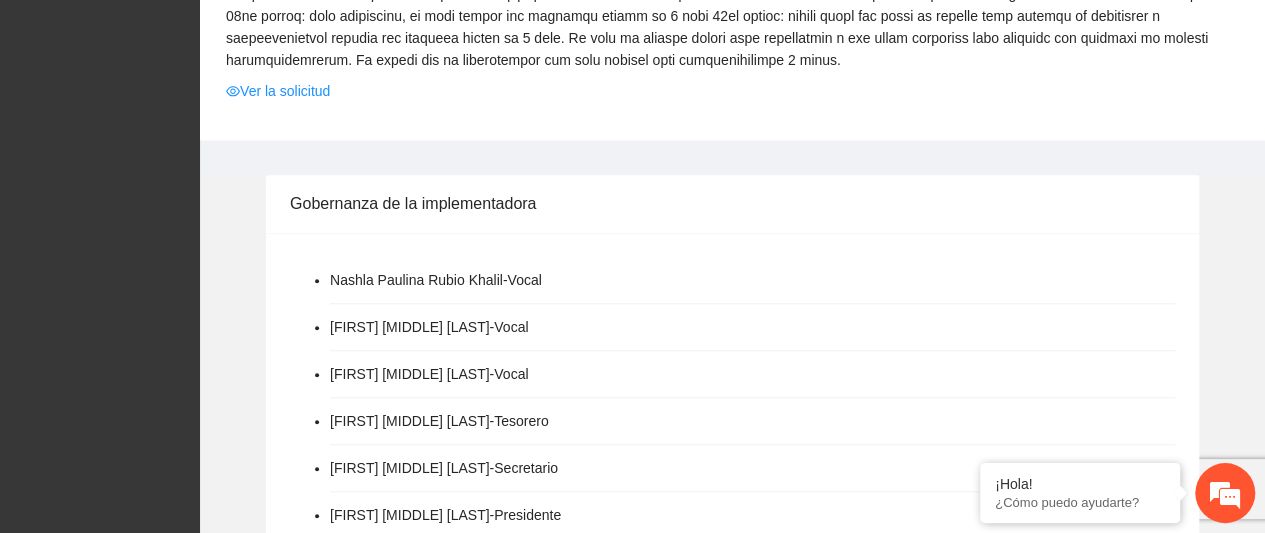 scroll, scrollTop: 1804, scrollLeft: 0, axis: vertical 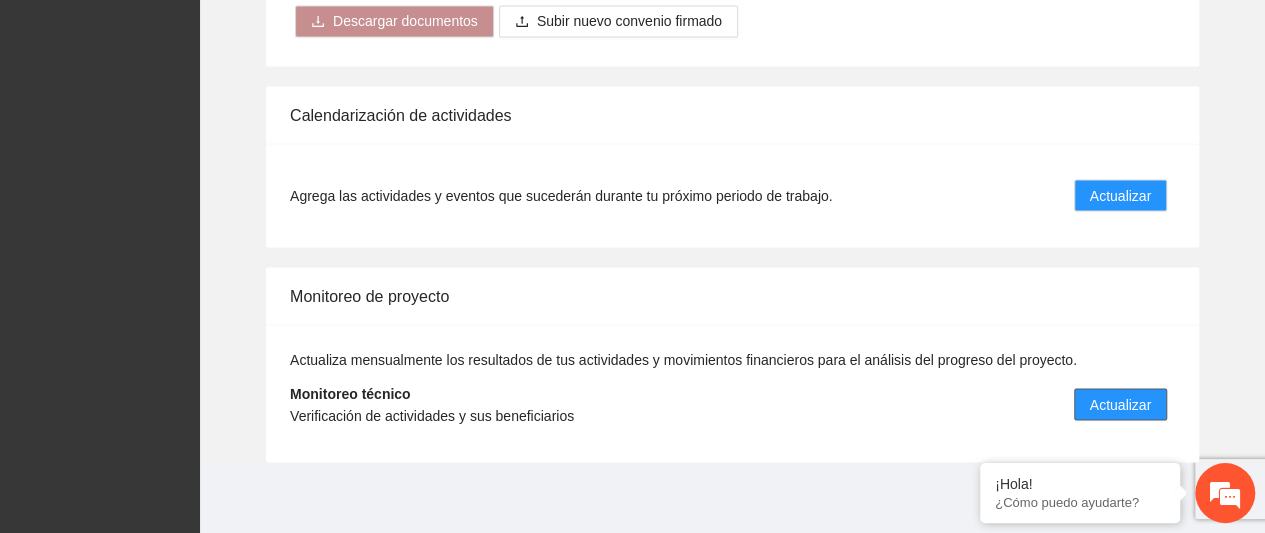 click on "Actualizar" at bounding box center (1120, 404) 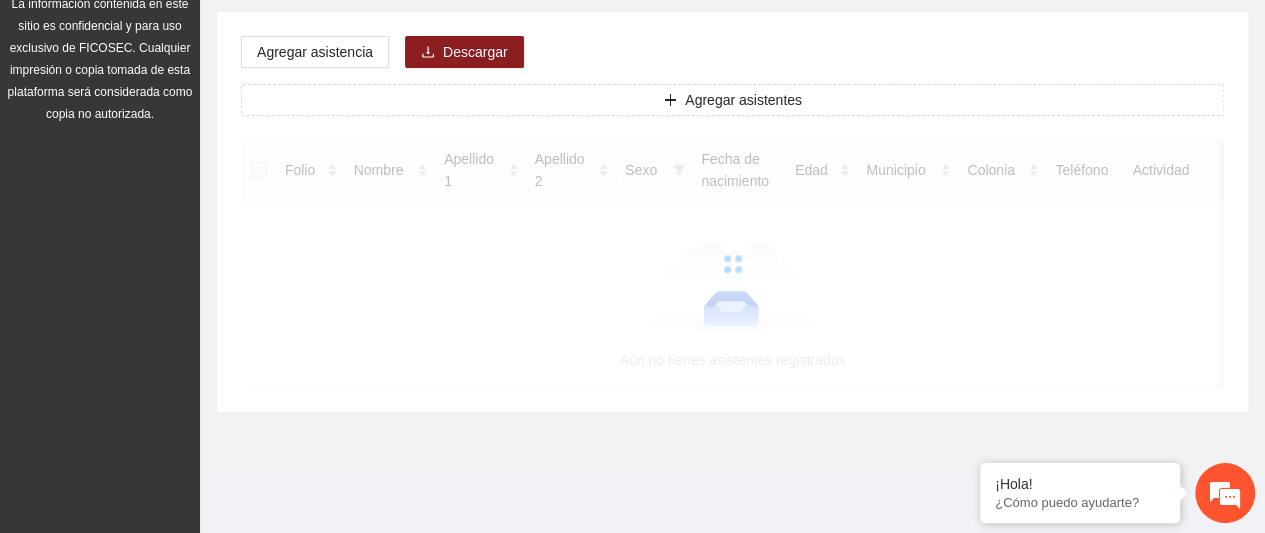 scroll, scrollTop: 0, scrollLeft: 0, axis: both 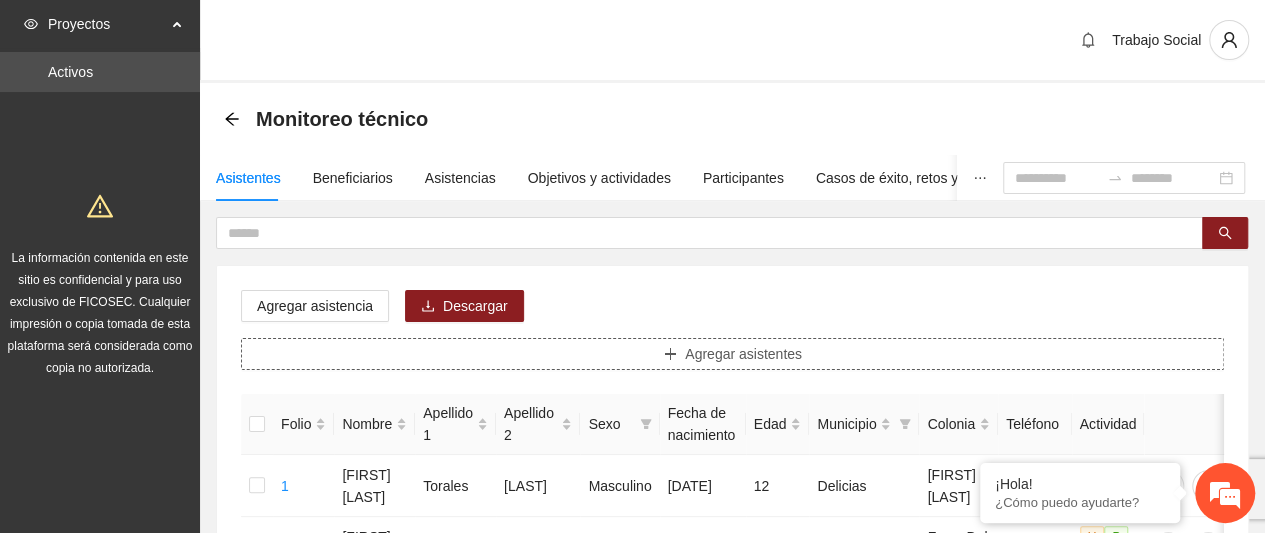 click on "Agregar asistentes" at bounding box center [732, 354] 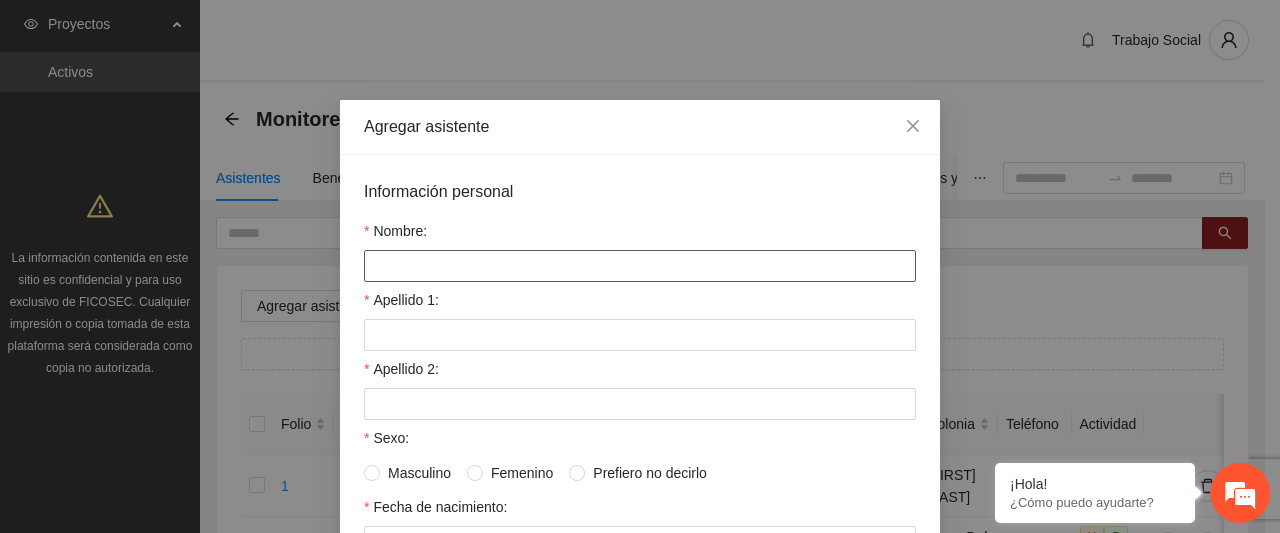 click on "Nombre:" at bounding box center [640, 266] 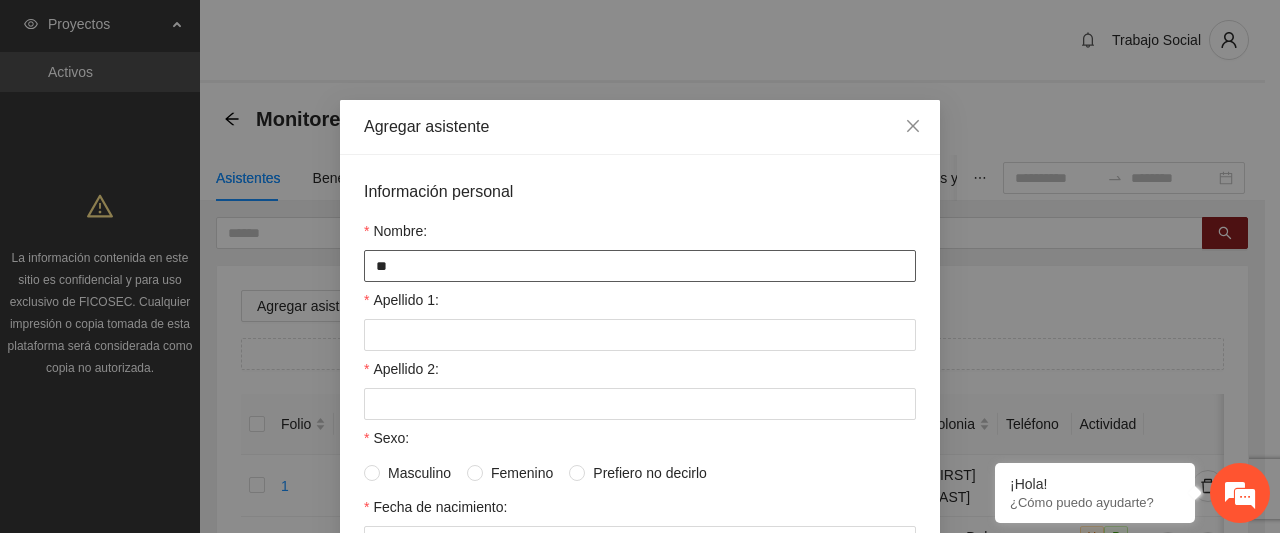 type on "*" 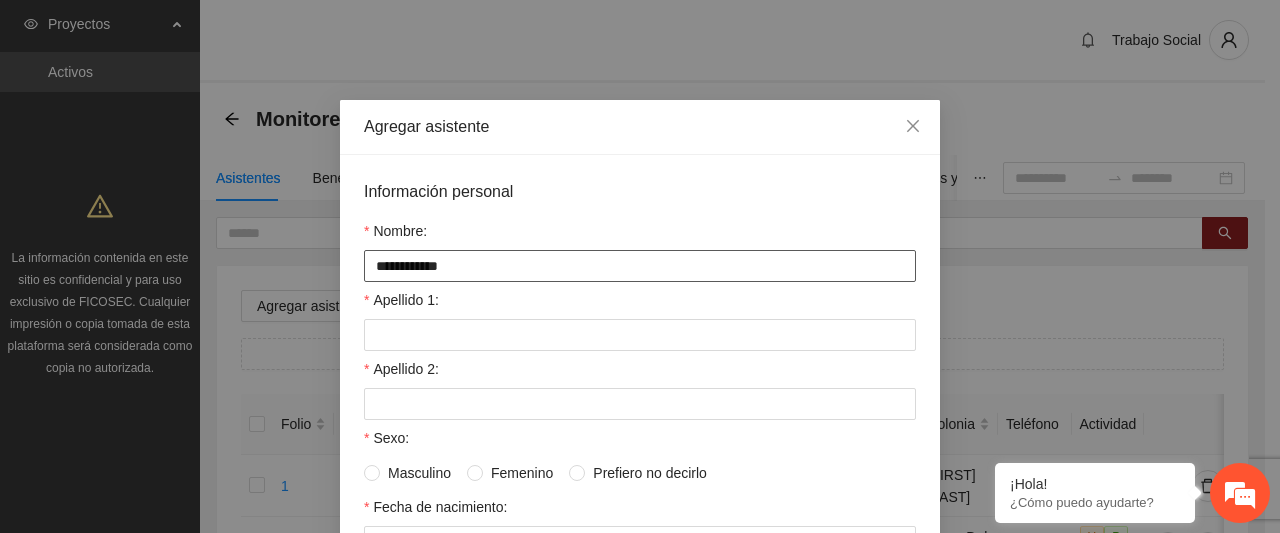 type on "**********" 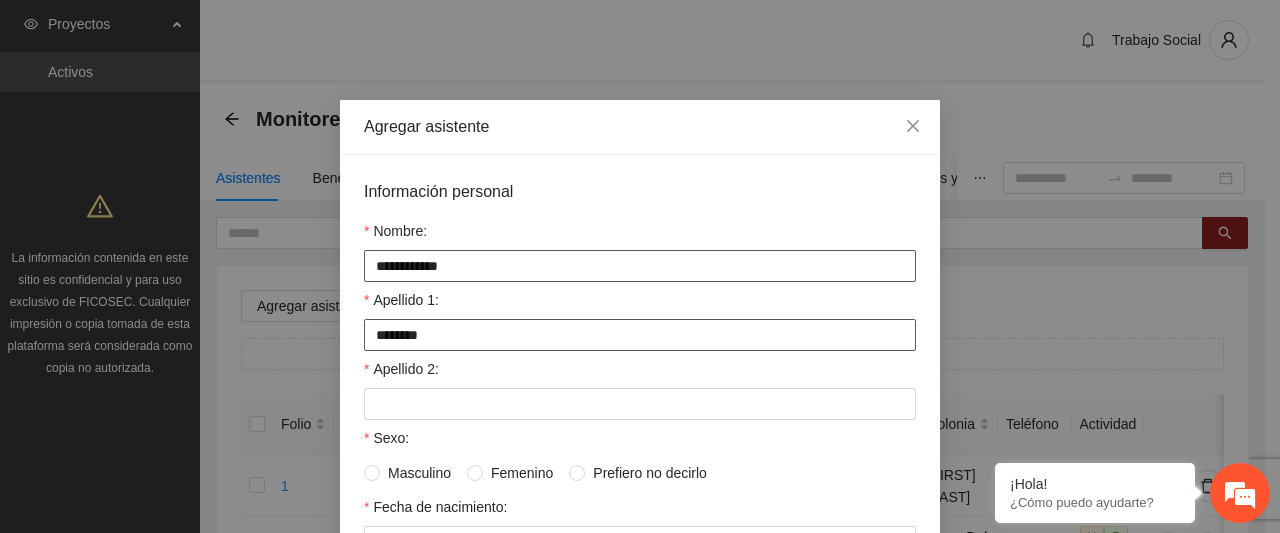 type on "*******" 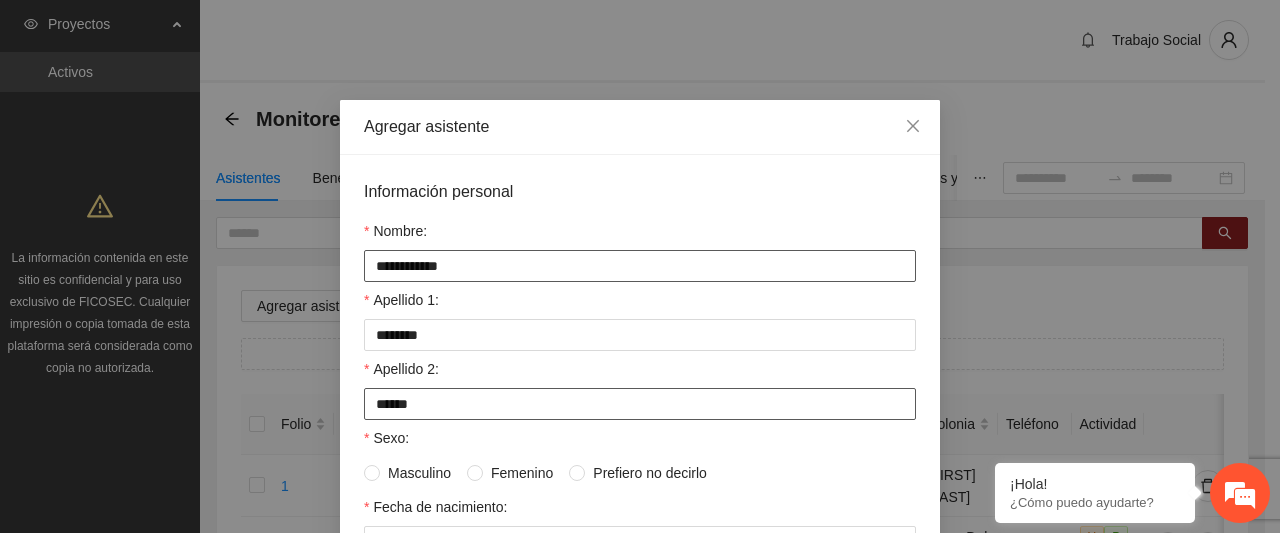 type on "******" 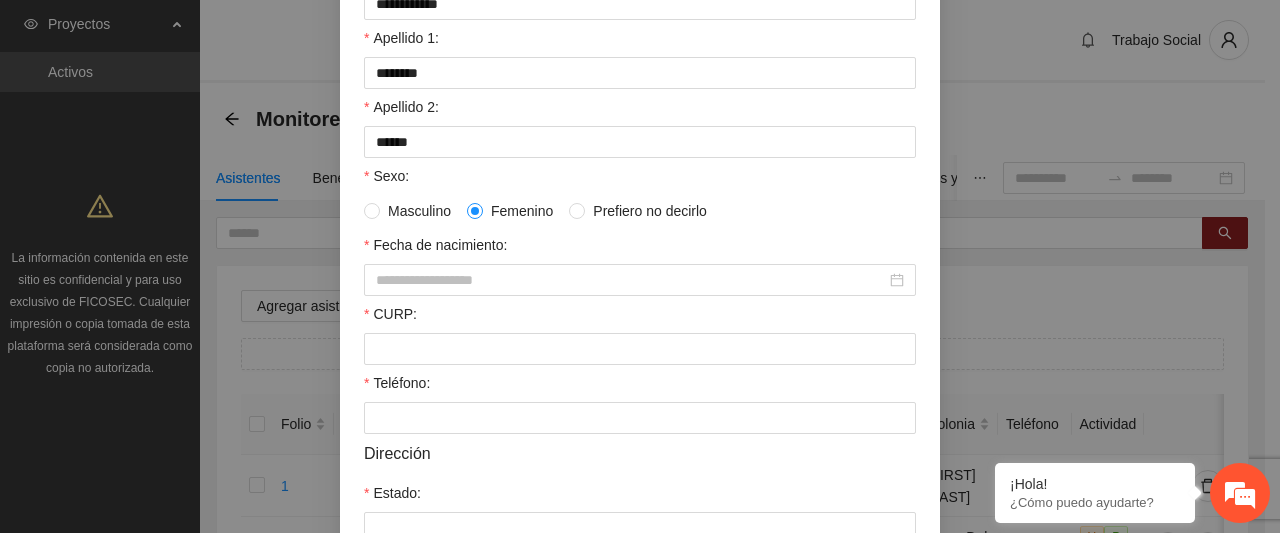 scroll, scrollTop: 267, scrollLeft: 0, axis: vertical 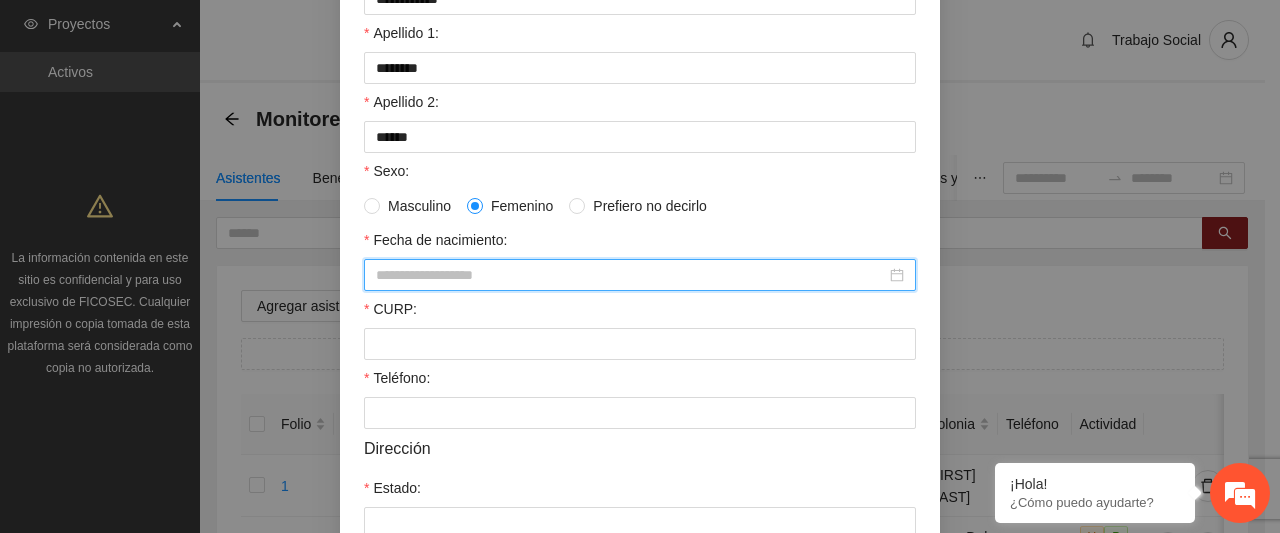 click on "Fecha de nacimiento:" at bounding box center (631, 275) 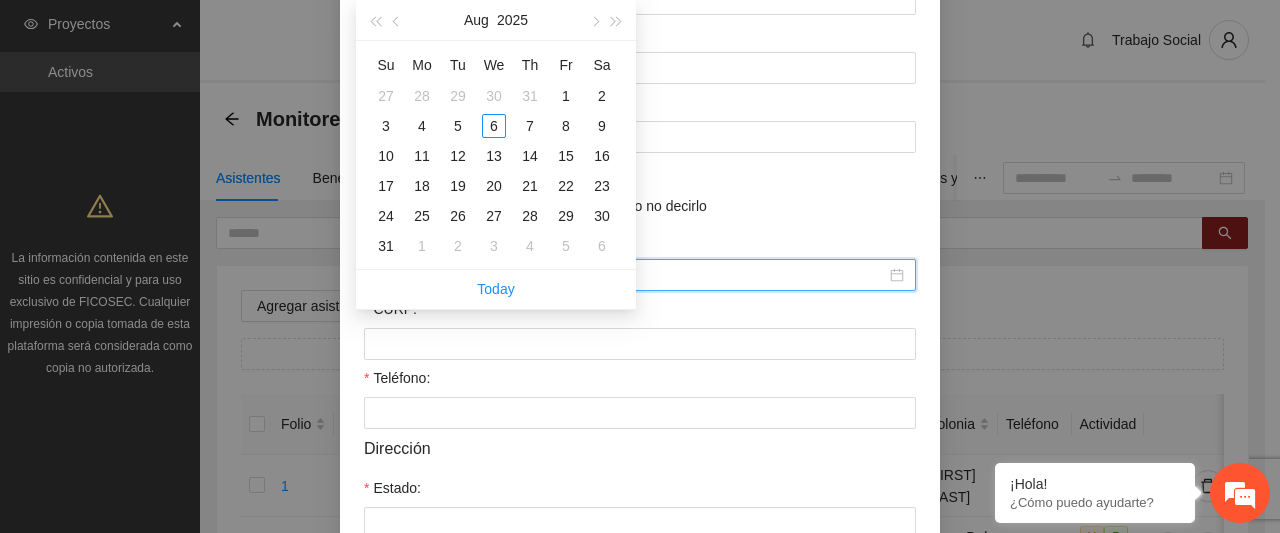type on "**********" 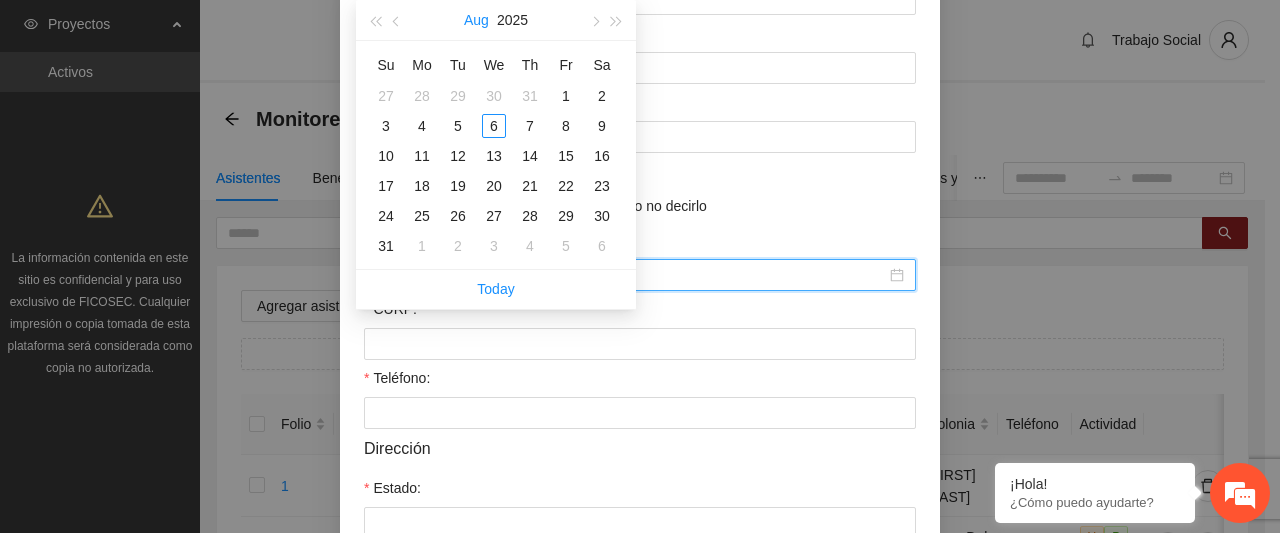type on "**********" 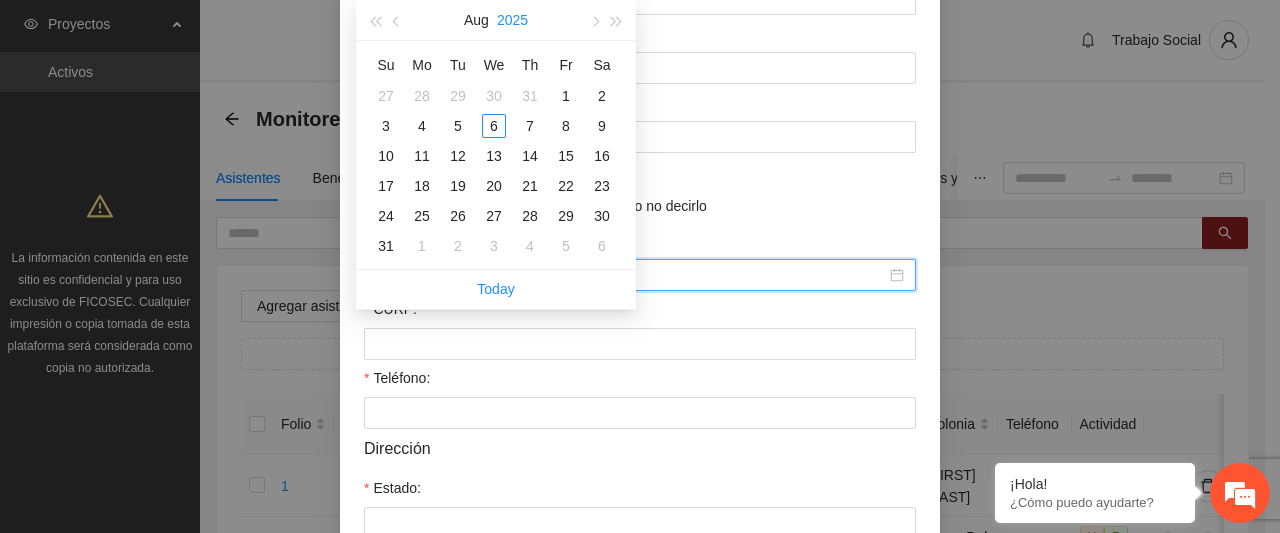 click on "2025" at bounding box center (512, 20) 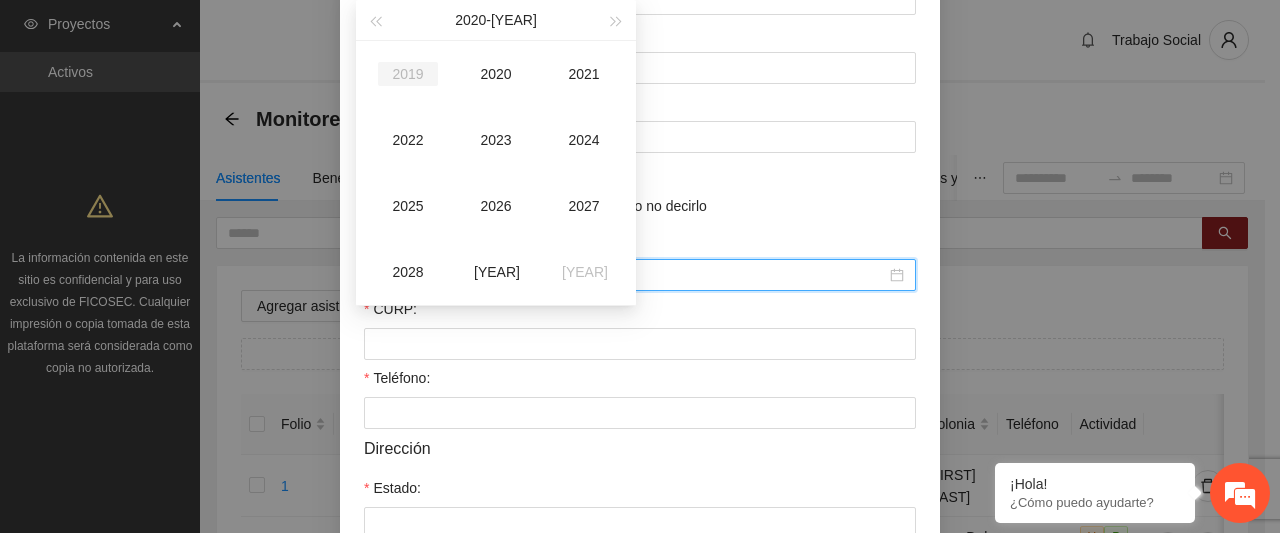 type on "**********" 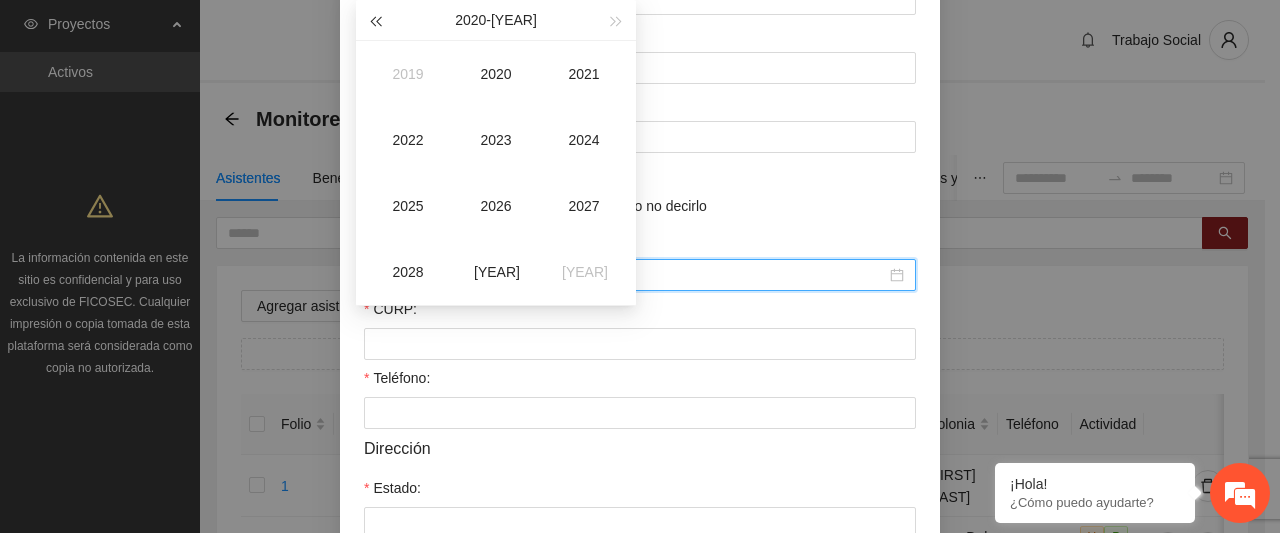 click at bounding box center [375, 20] 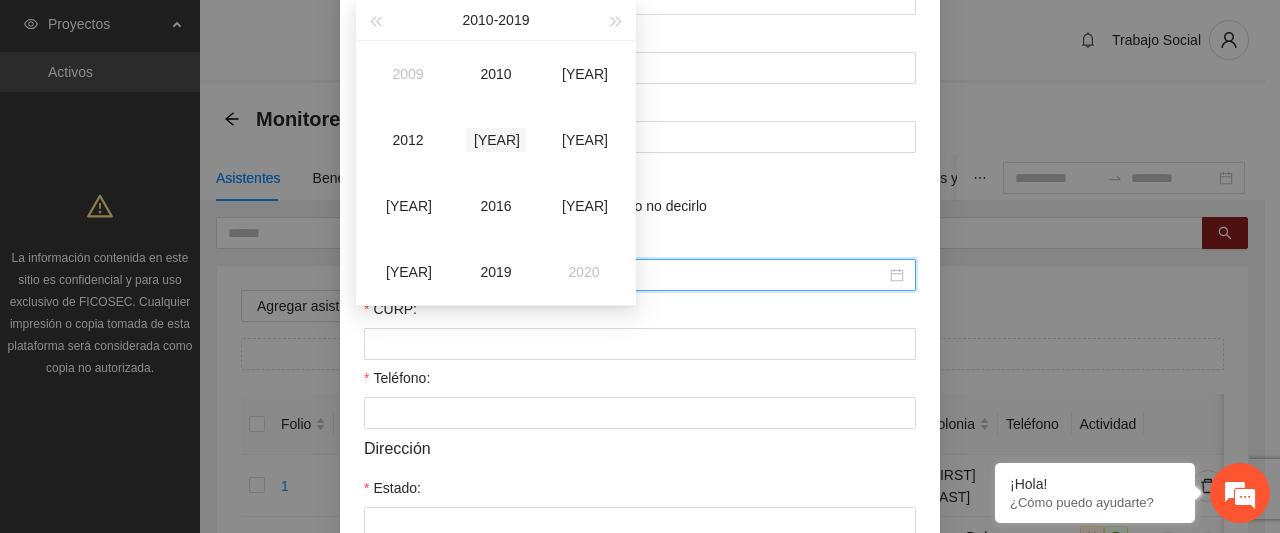 click on "[YEAR]" at bounding box center (496, 140) 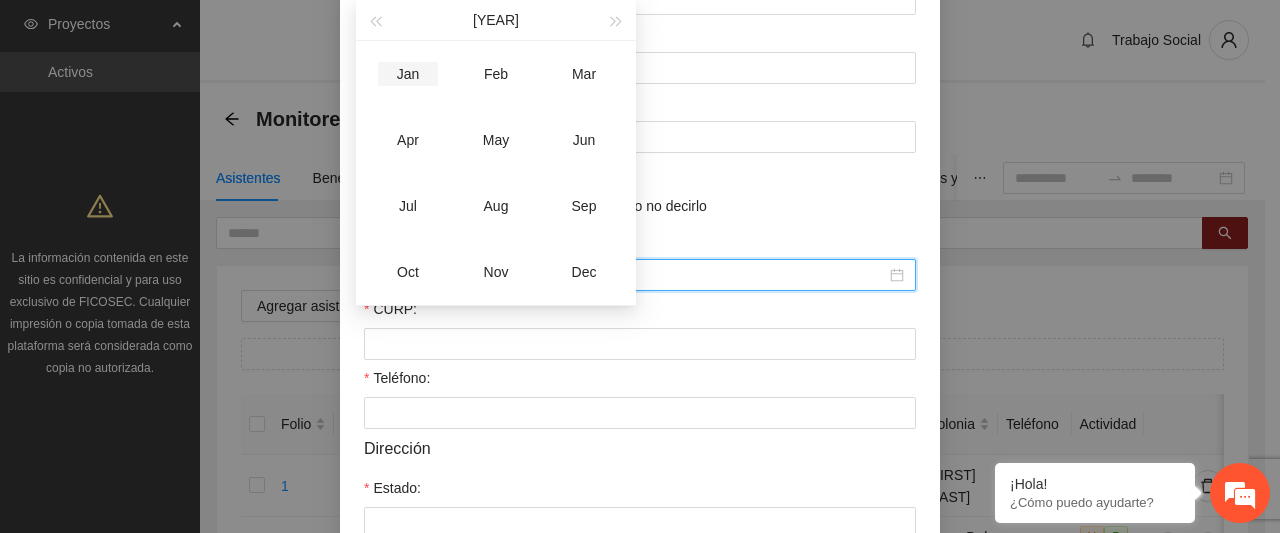 type on "**********" 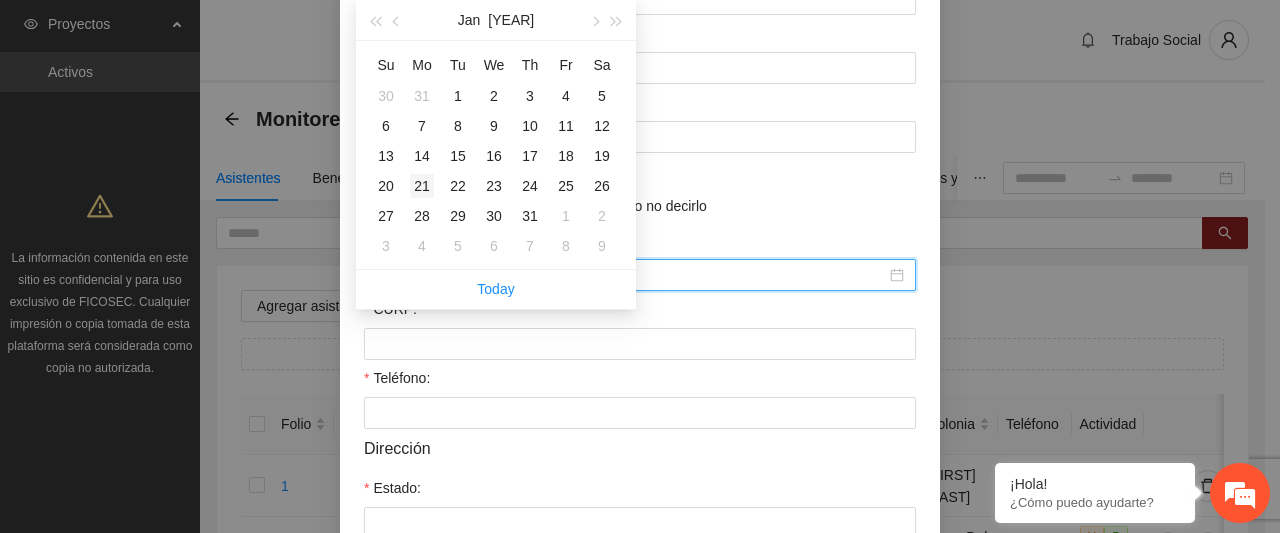 type on "**********" 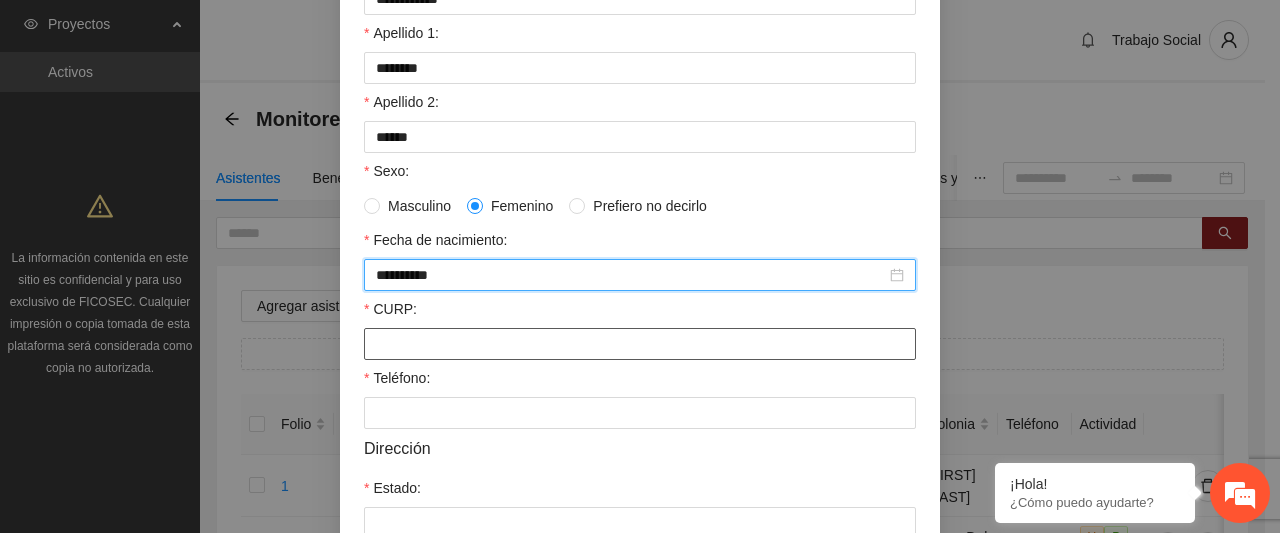 click on "CURP:" at bounding box center [640, 344] 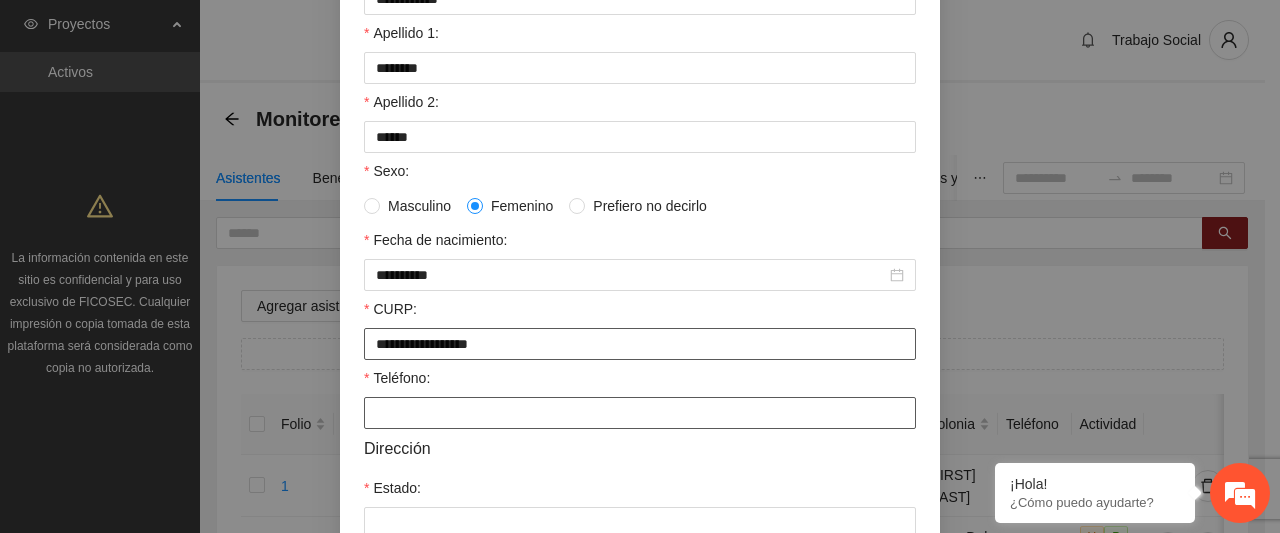 type on "**********" 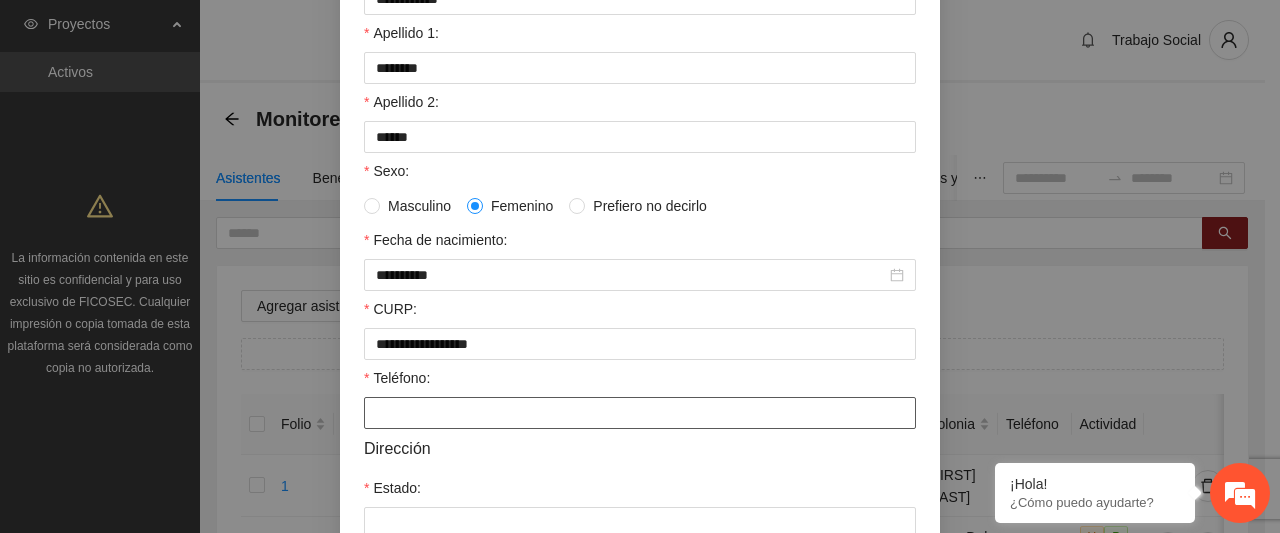 click on "Teléfono:" at bounding box center [640, 413] 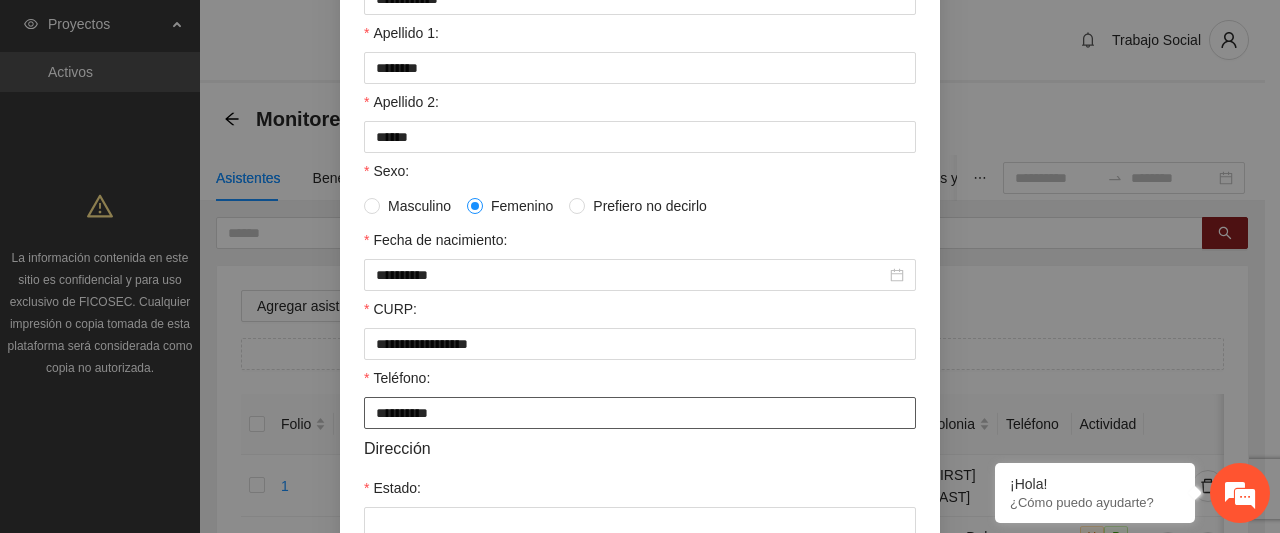 type on "**********" 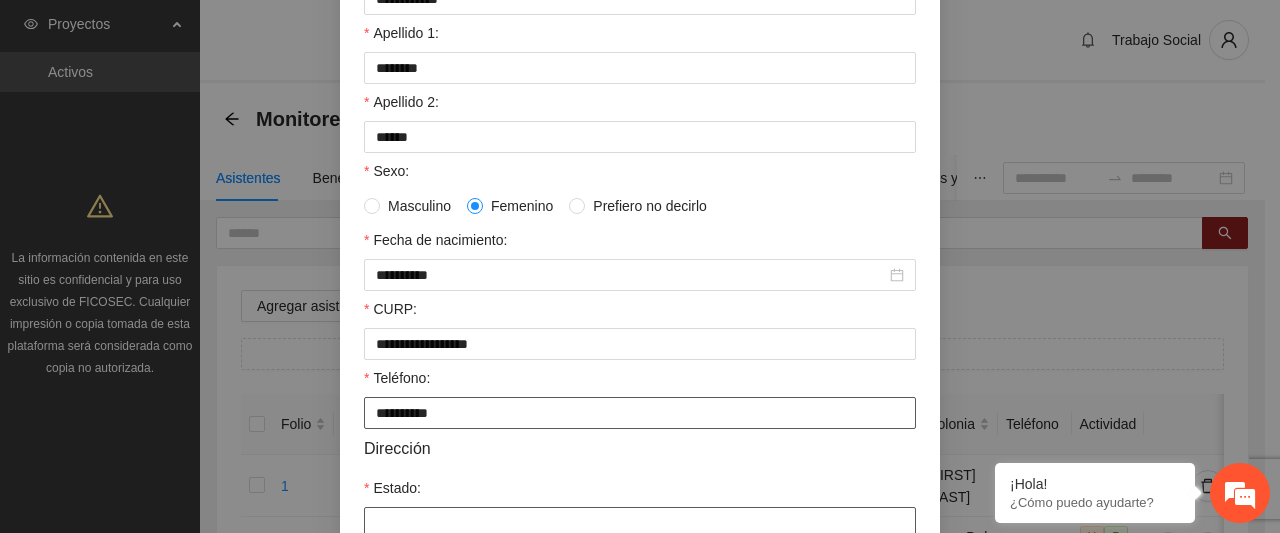 scroll, scrollTop: 277, scrollLeft: 0, axis: vertical 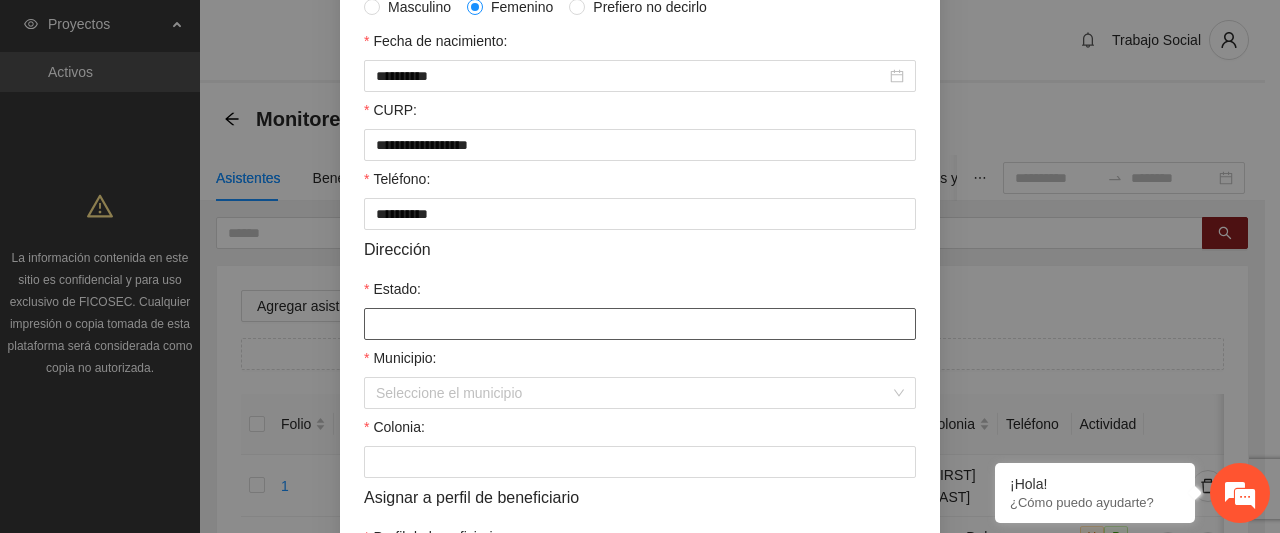 click on "Estado:" at bounding box center [640, 324] 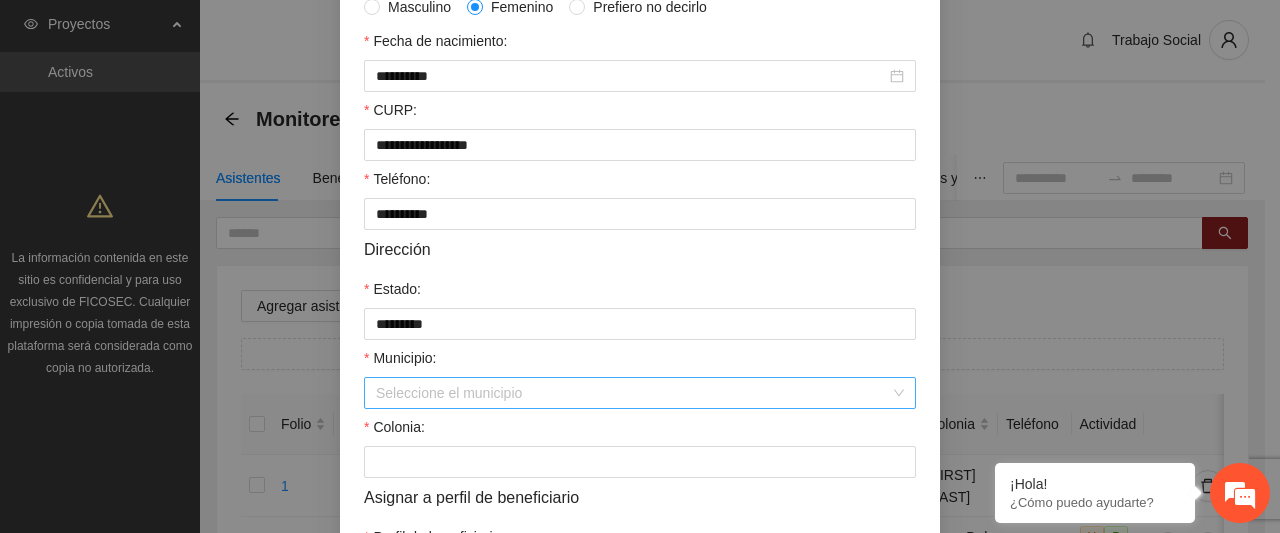 click on "Municipio:" at bounding box center (633, 393) 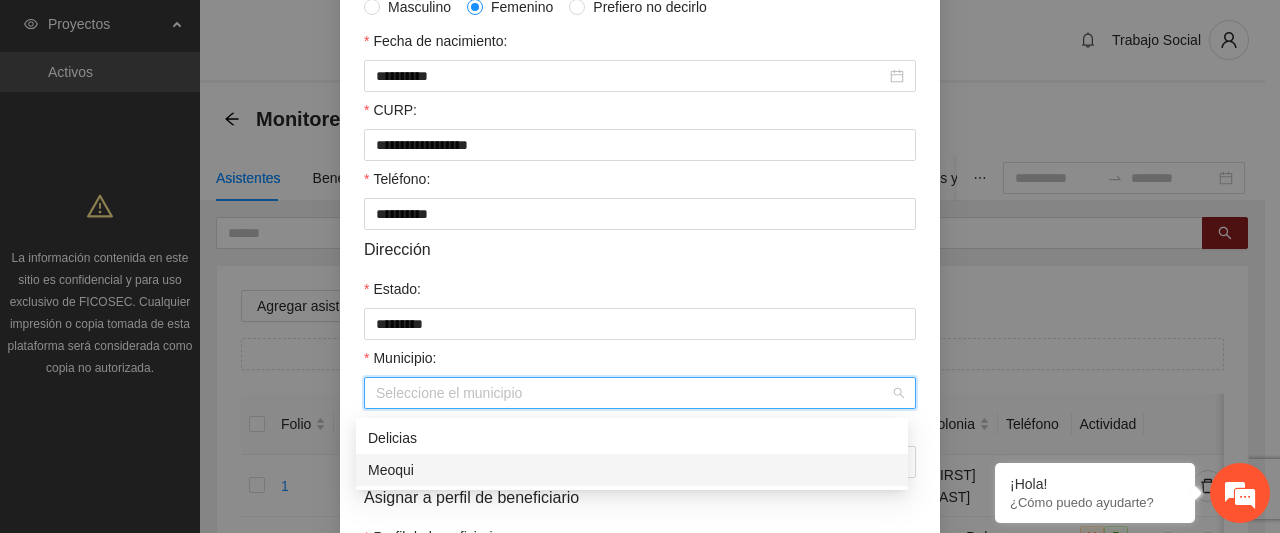 click on "Meoqui" at bounding box center (632, 470) 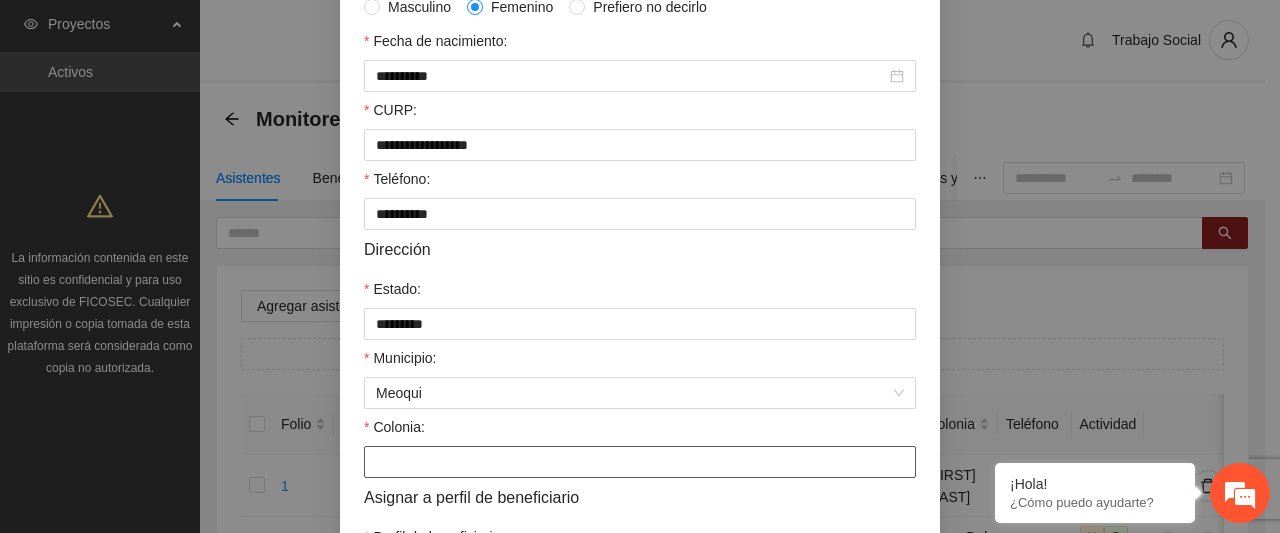 click on "Colonia:" at bounding box center [640, 462] 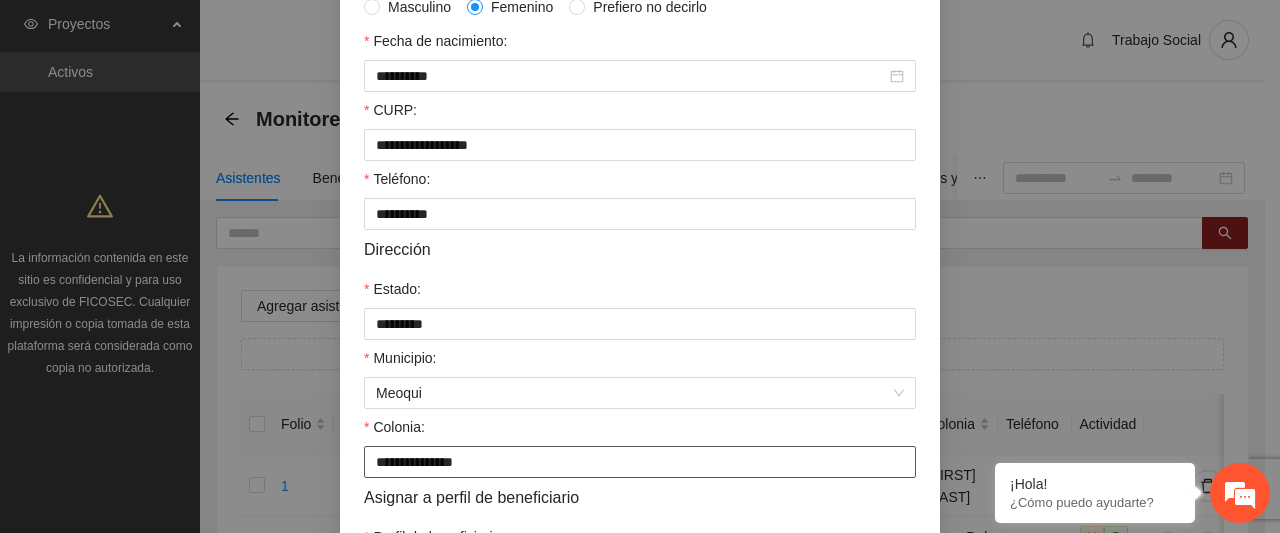 type on "**********" 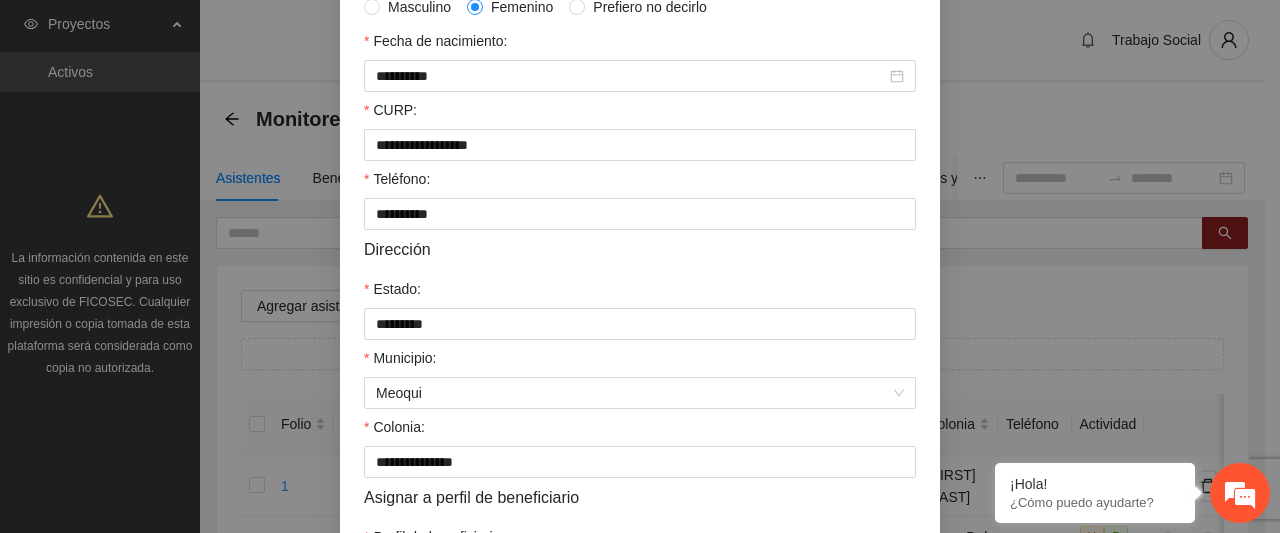 scroll, scrollTop: 636, scrollLeft: 0, axis: vertical 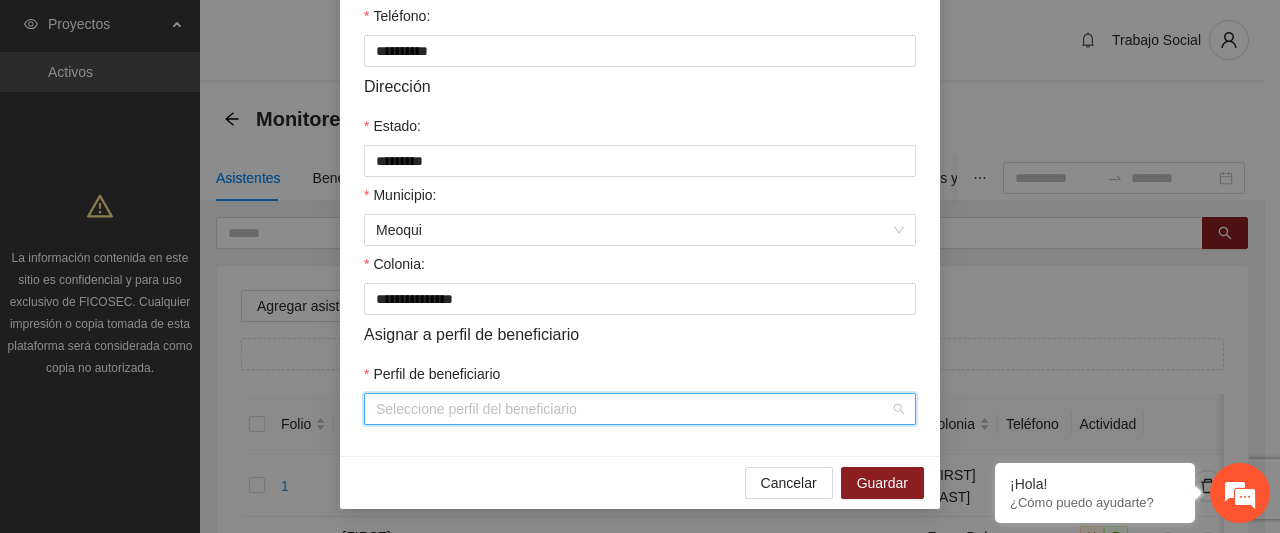 click on "Perfil de beneficiario" at bounding box center (633, 409) 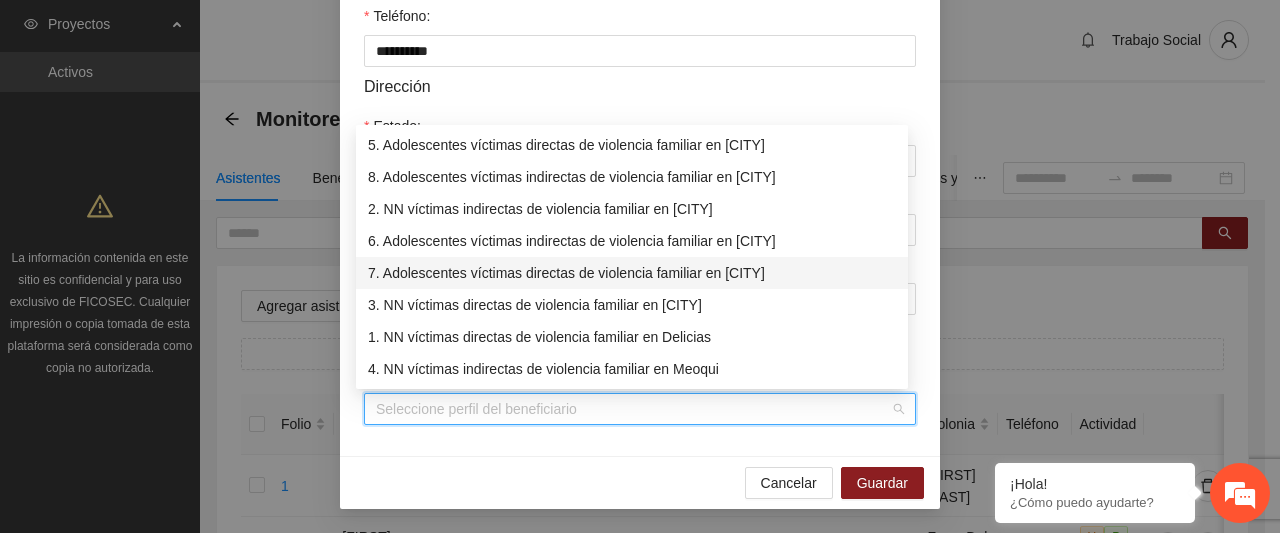 click on "7. Adolescentes víctimas directas de violencia familiar en [CITY]" at bounding box center [632, 273] 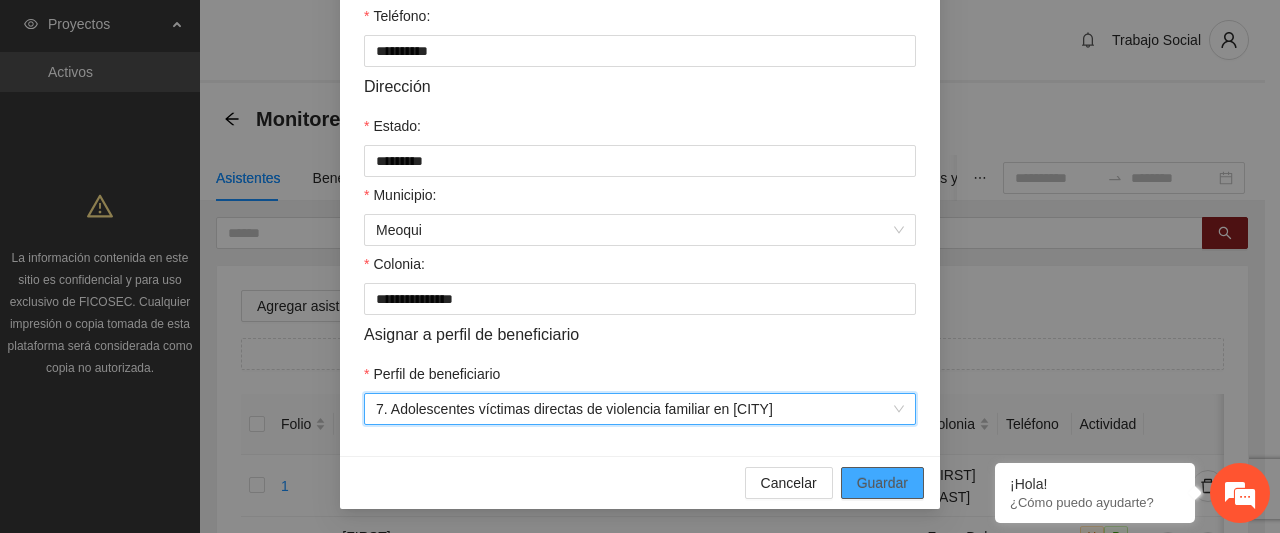 click on "Guardar" at bounding box center (882, 483) 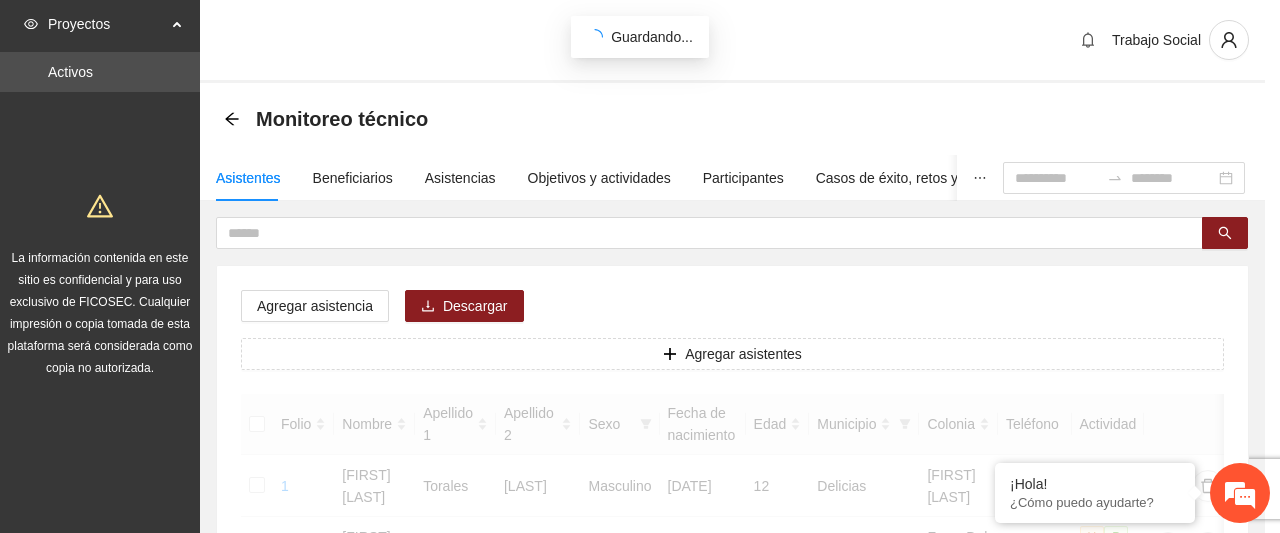 scroll, scrollTop: 536, scrollLeft: 0, axis: vertical 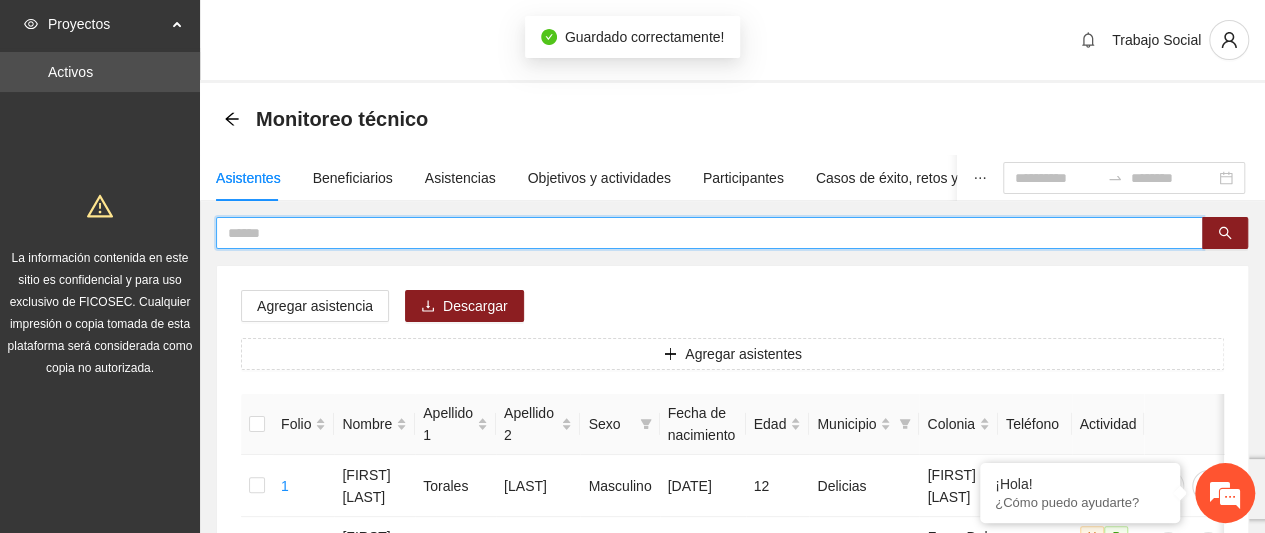 click at bounding box center [701, 233] 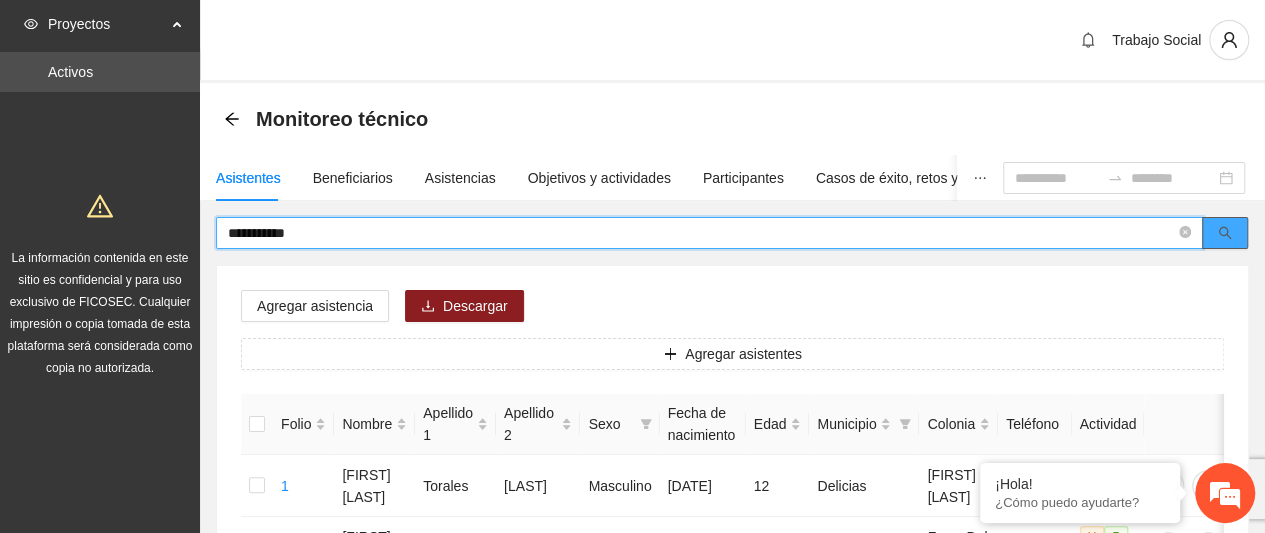click 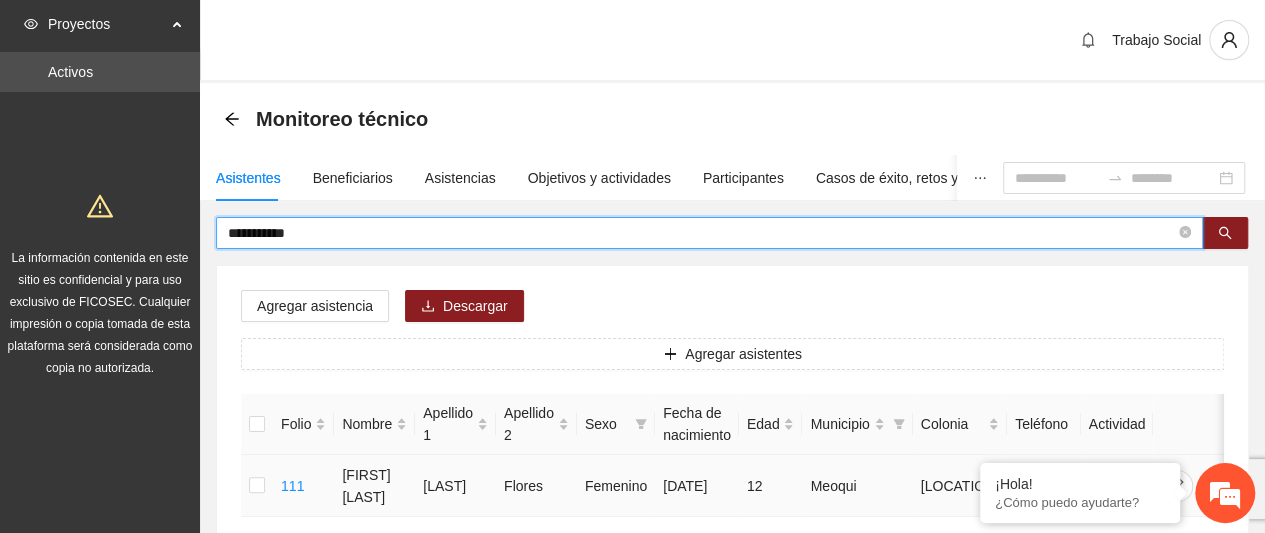 type on "**********" 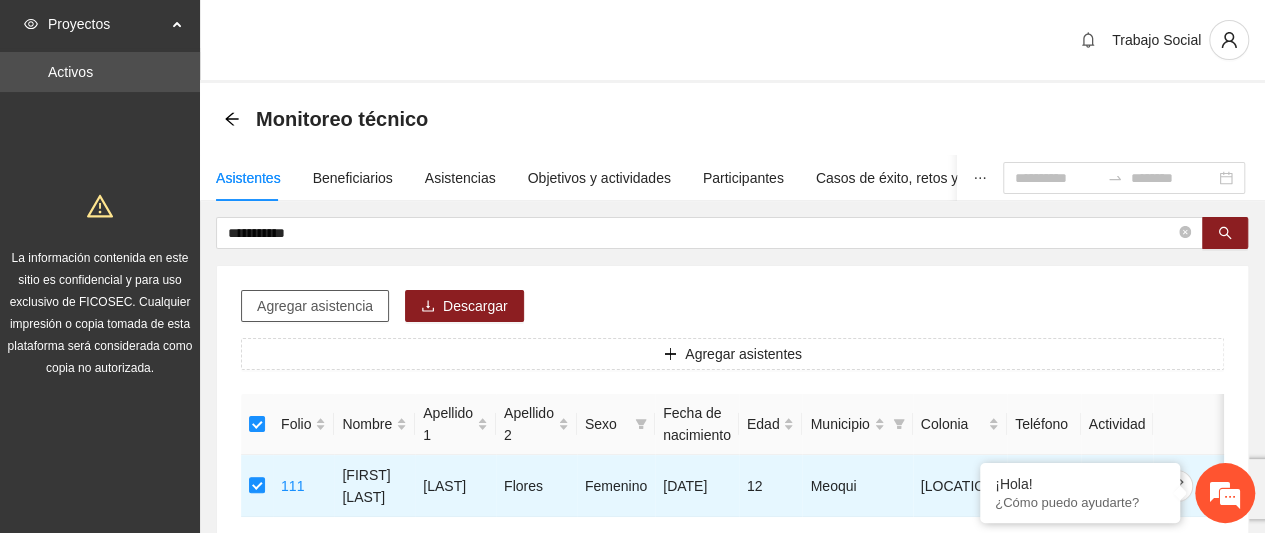 click on "Agregar asistencia" at bounding box center (315, 306) 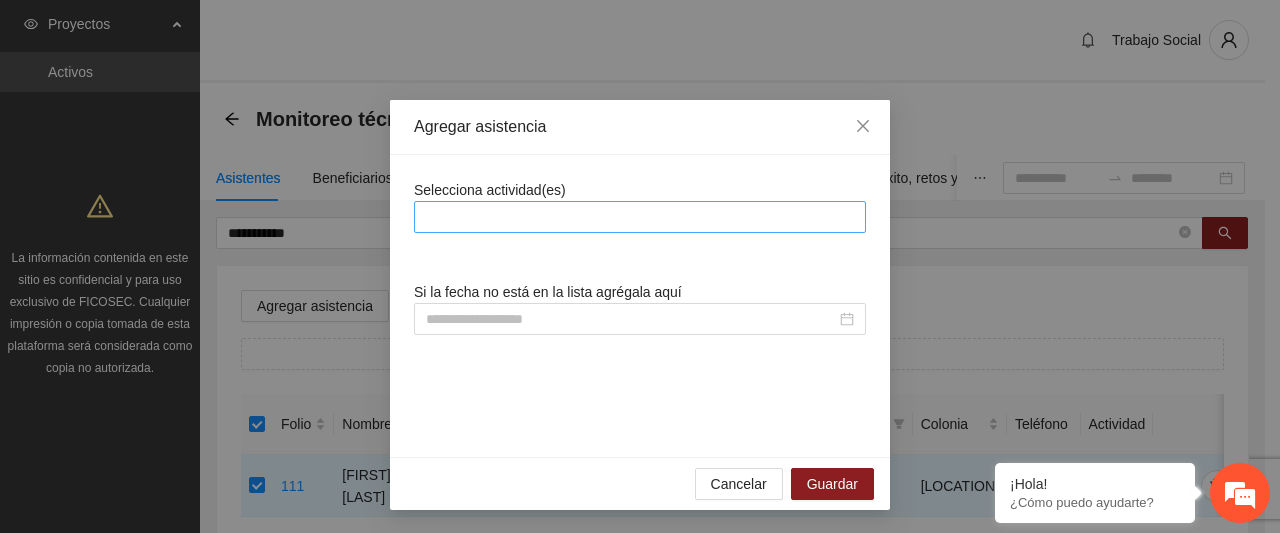click at bounding box center (640, 217) 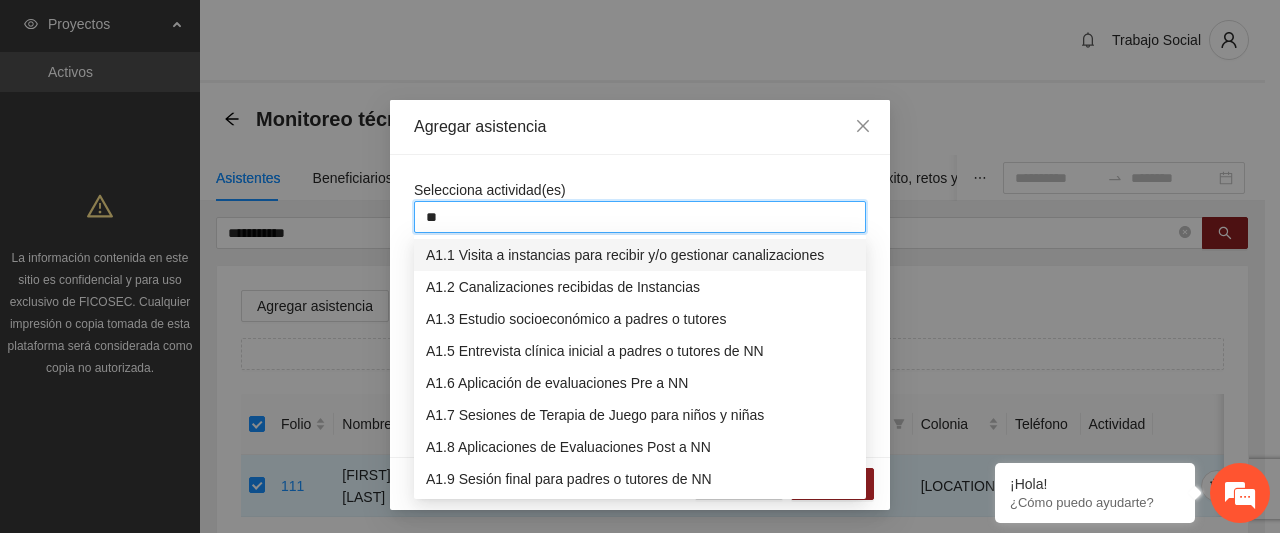 type on "***" 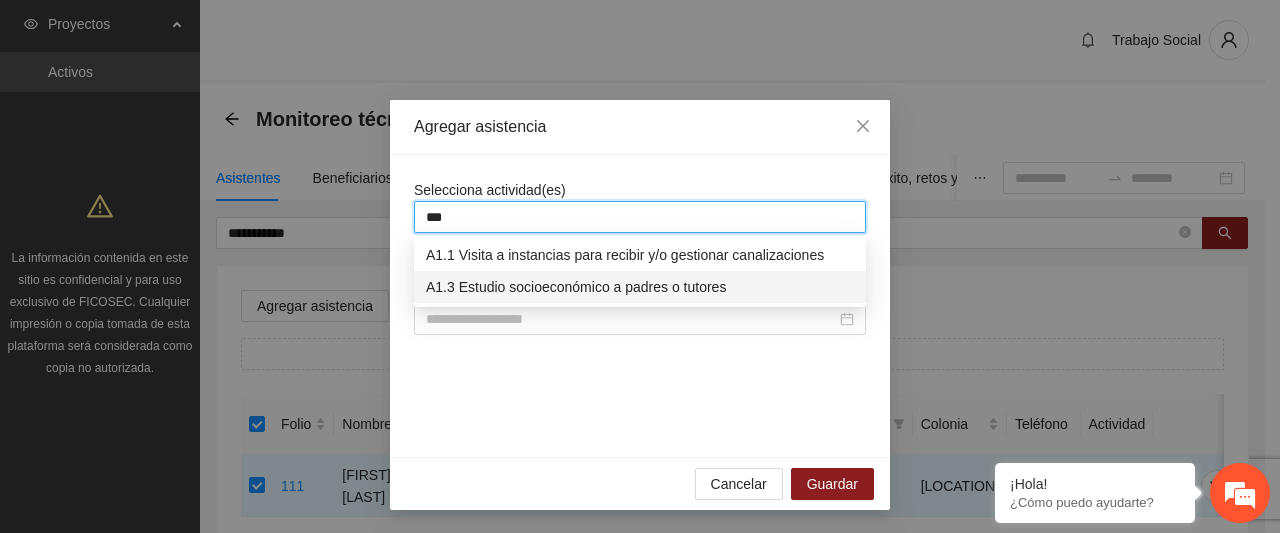click on "A1.3 Estudio socioeconómico a padres o tutores" at bounding box center [640, 287] 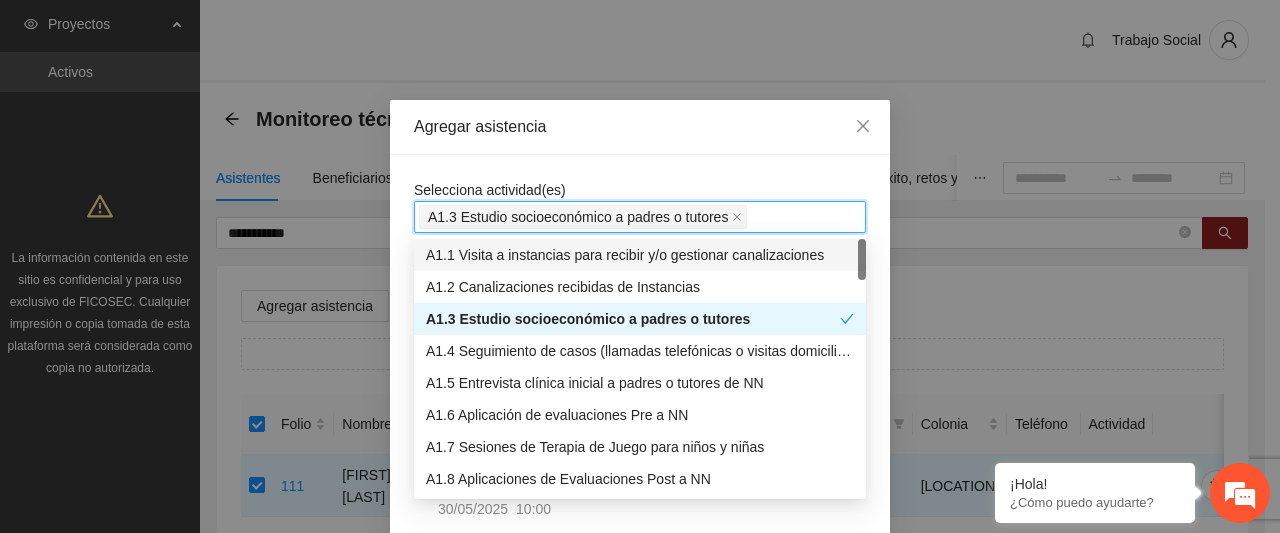 click on "Selecciona actividad(es) A1.3 Estudio socioeconómico a padres o tutores   Si la fecha no está en la lista agrégala aquí Estudio socioeconómico a padres o tutores [DATE] 11:00 Estudio socioeconómico a padres o tutores [DATE] 10:00 Estudio socioeconómico a padres o tutores [DATE] 05:00" at bounding box center (640, 445) 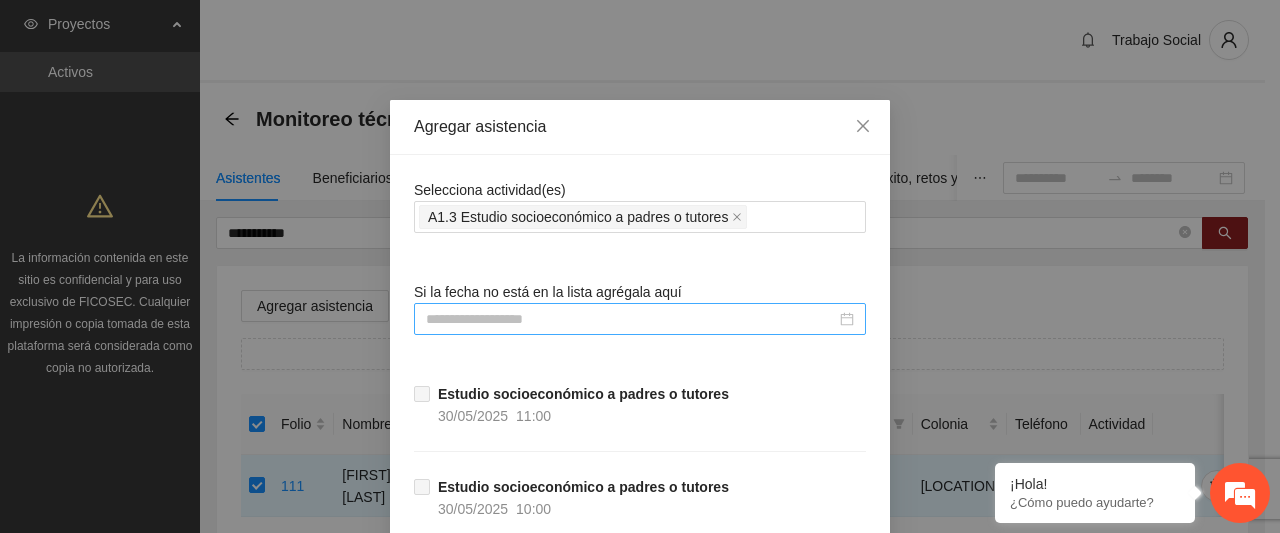 click at bounding box center [631, 319] 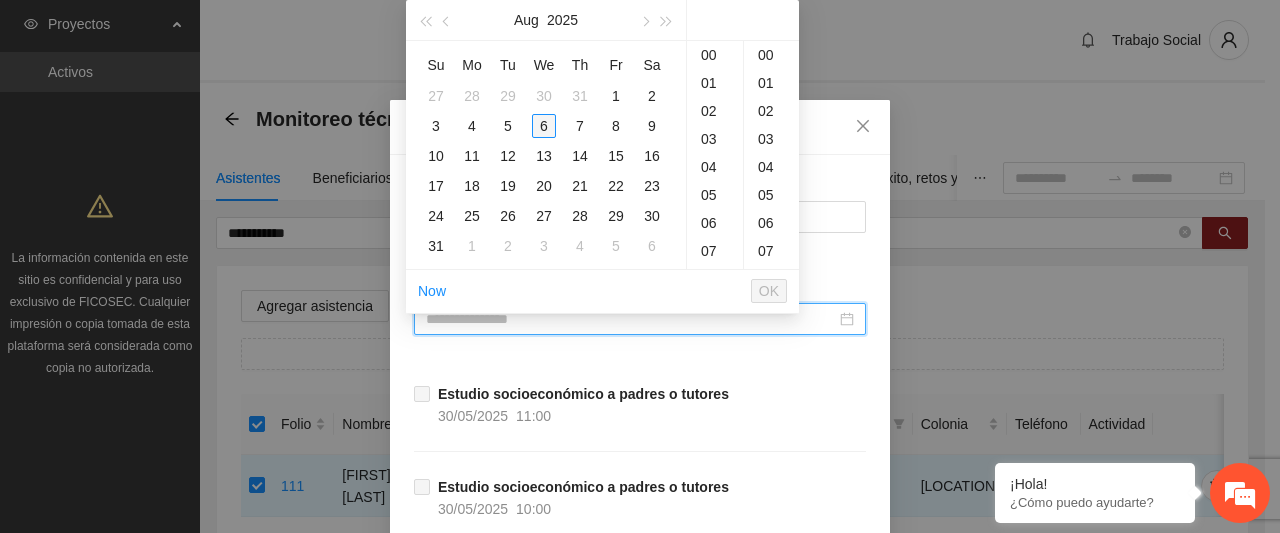 click on "6" at bounding box center (544, 126) 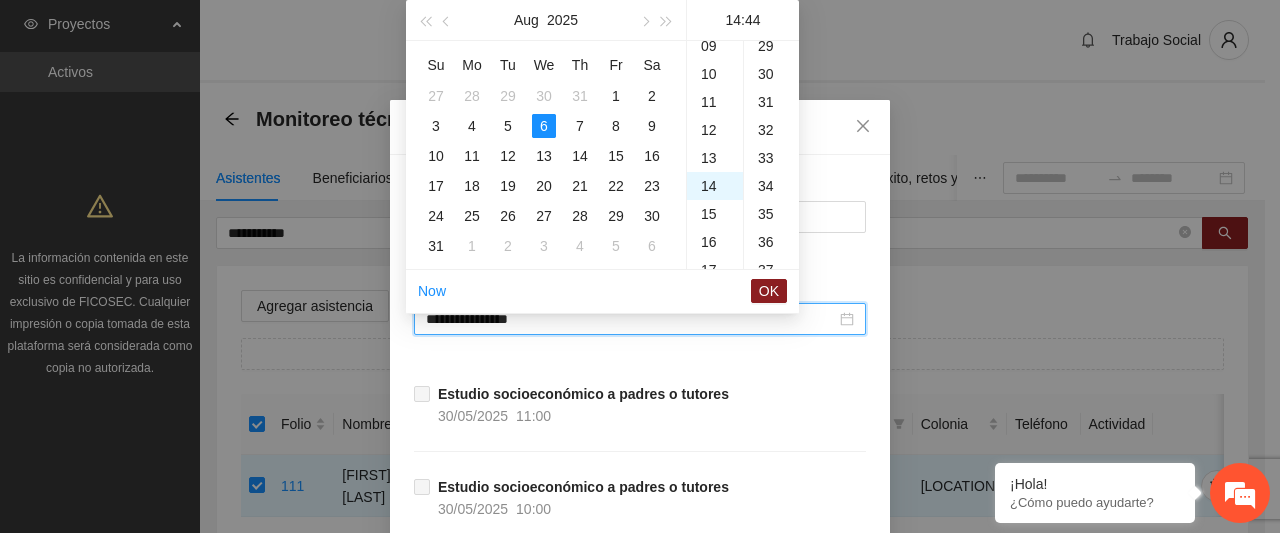 scroll, scrollTop: 392, scrollLeft: 0, axis: vertical 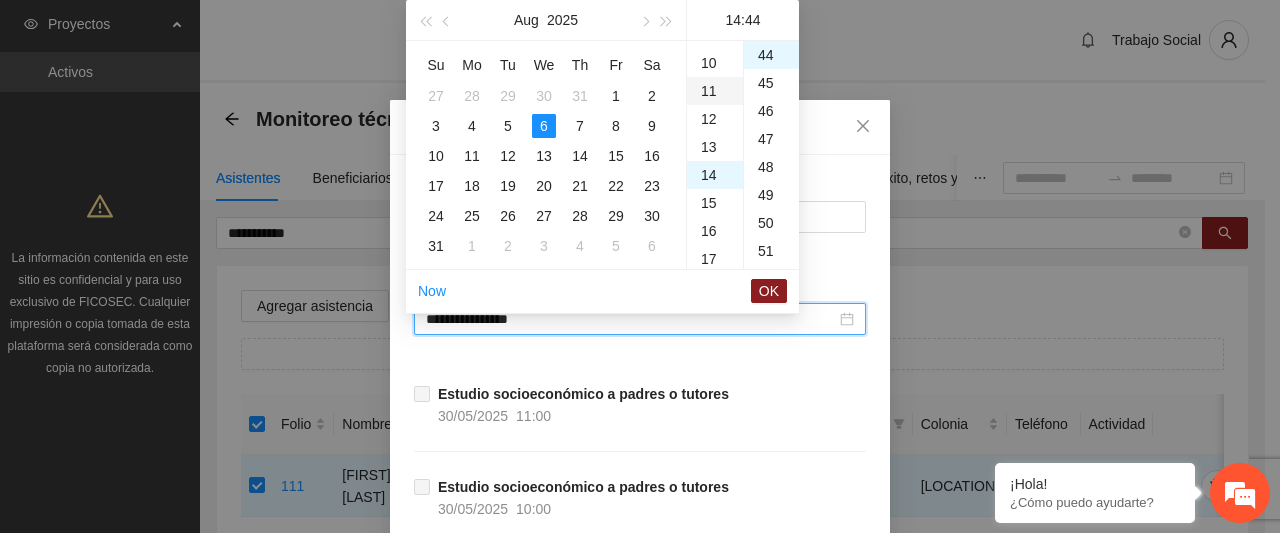click on "11" at bounding box center (715, 91) 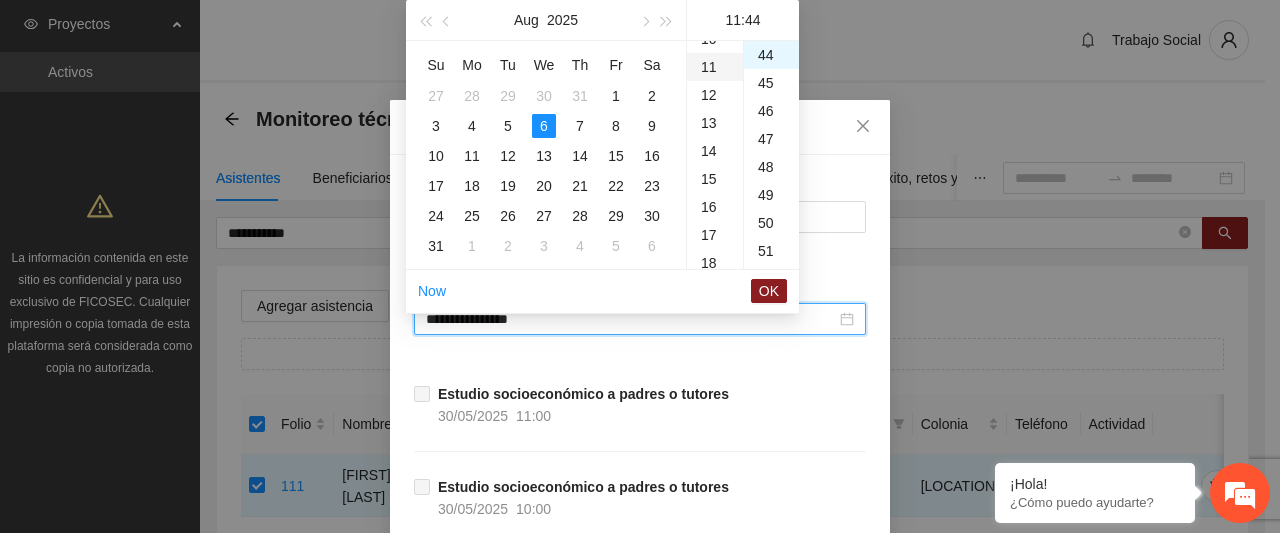 scroll, scrollTop: 308, scrollLeft: 0, axis: vertical 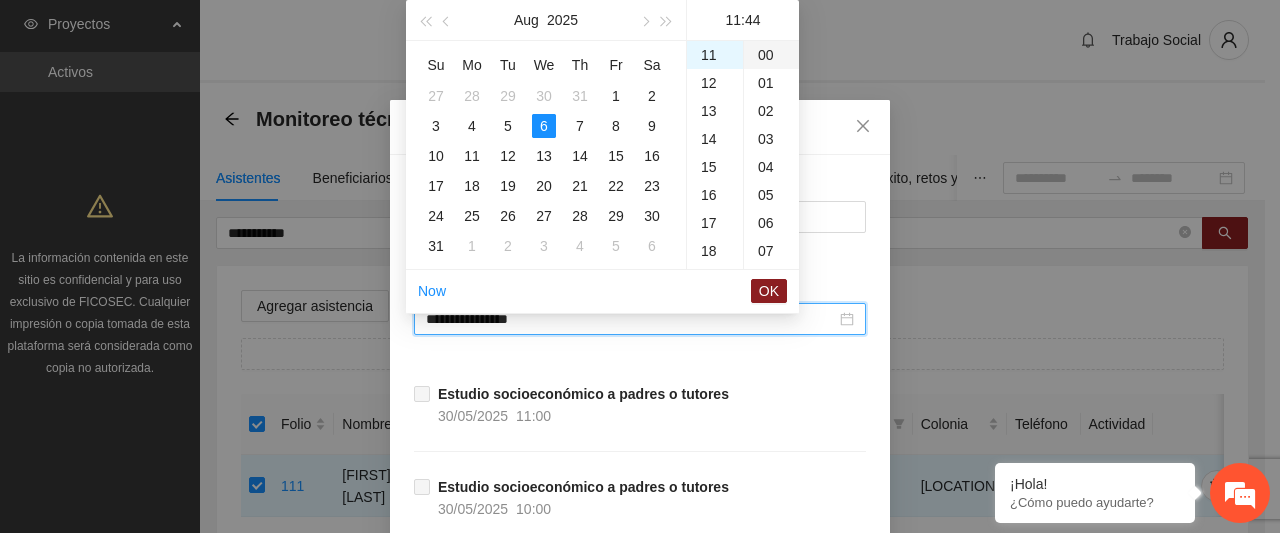 click on "00" at bounding box center (771, 55) 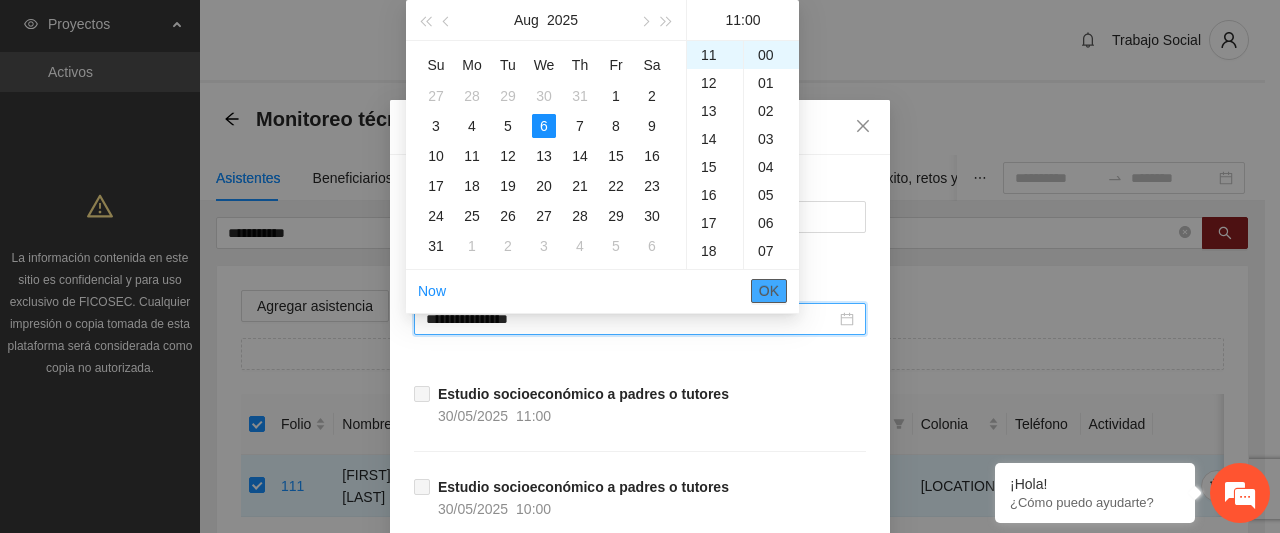 click on "OK" at bounding box center (769, 291) 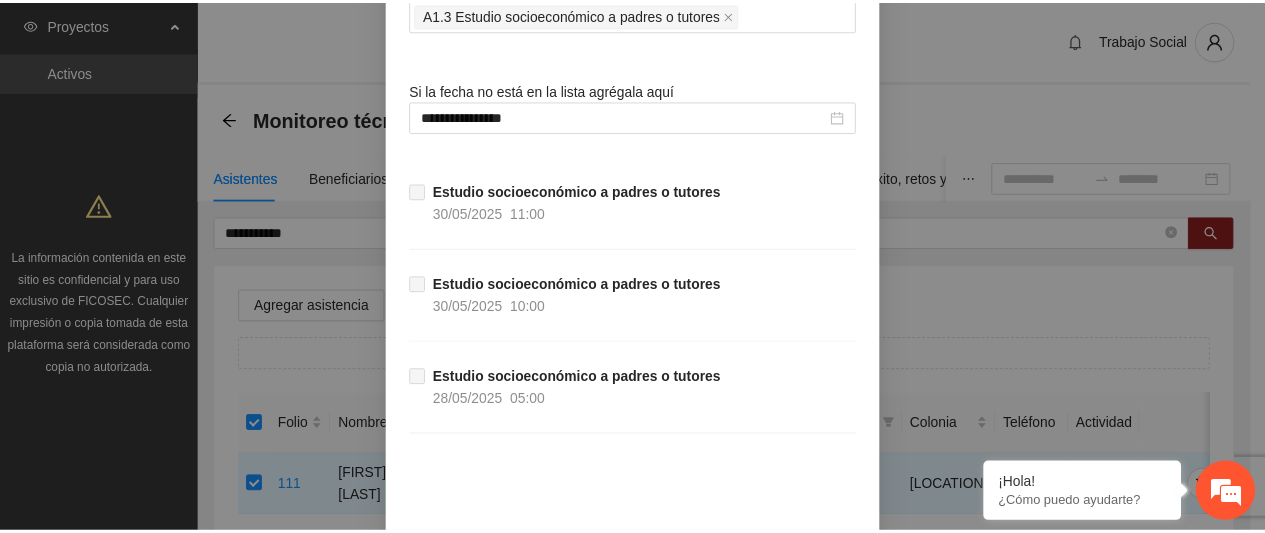 scroll, scrollTop: 276, scrollLeft: 0, axis: vertical 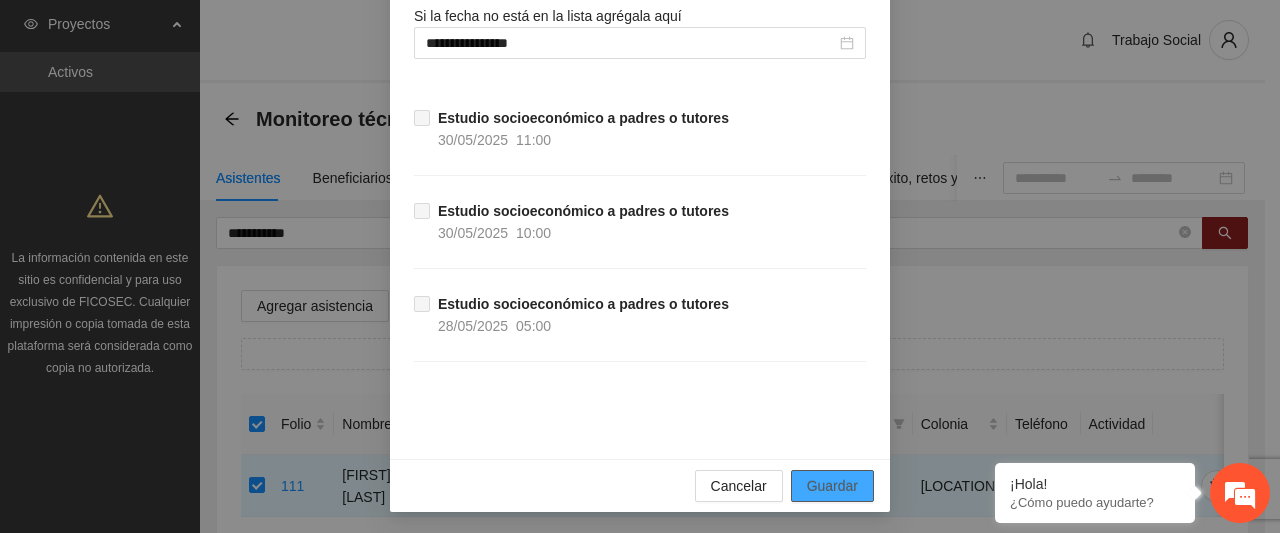 click on "Guardar" at bounding box center (832, 486) 